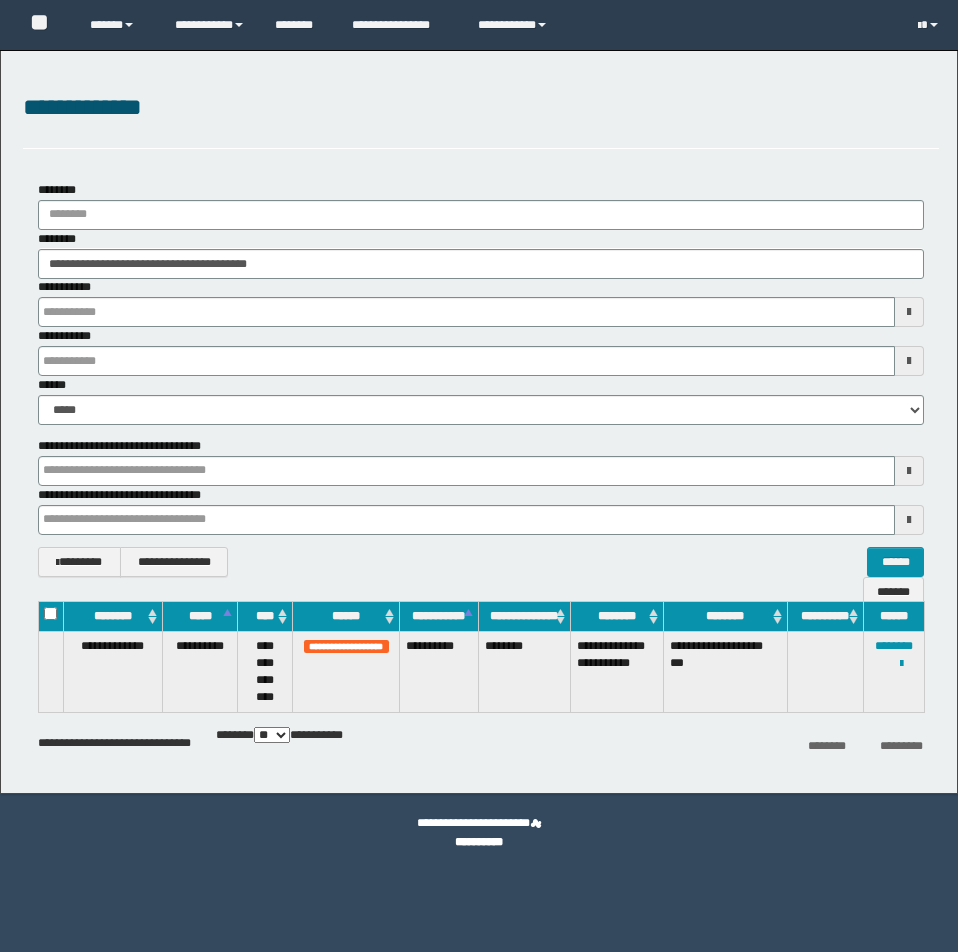 scroll, scrollTop: 0, scrollLeft: 0, axis: both 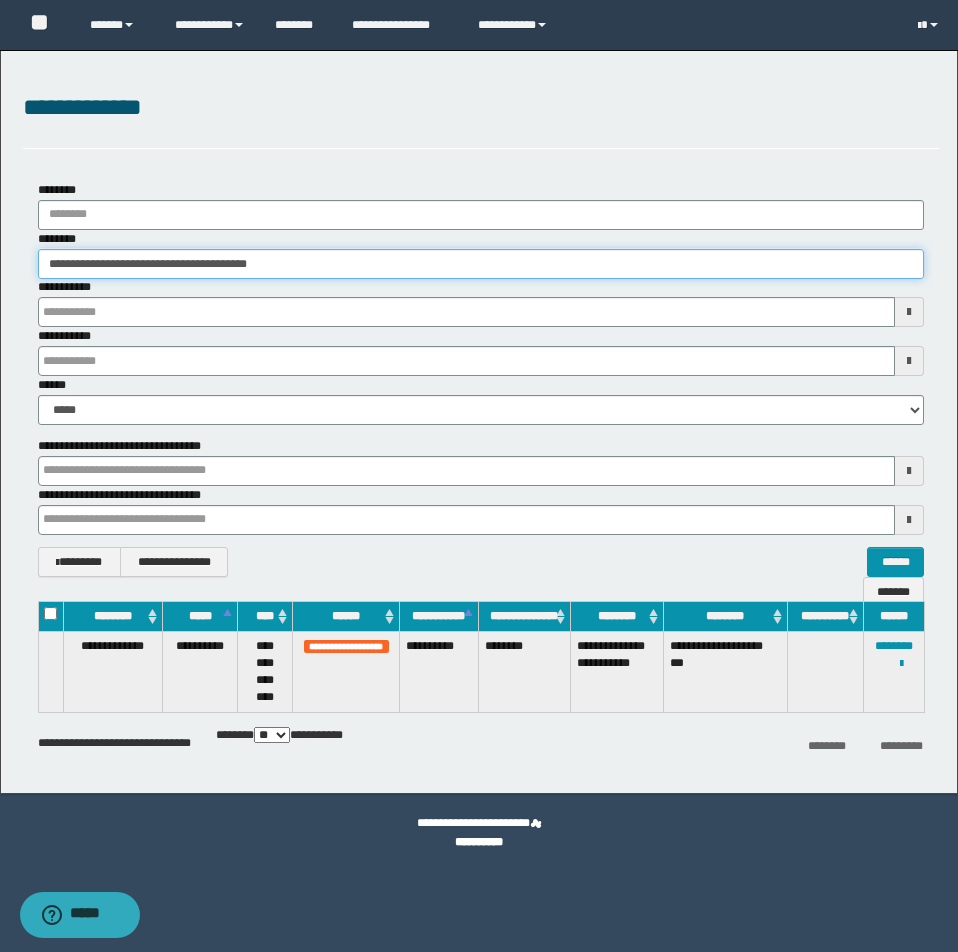 click on "**********" at bounding box center (481, 264) 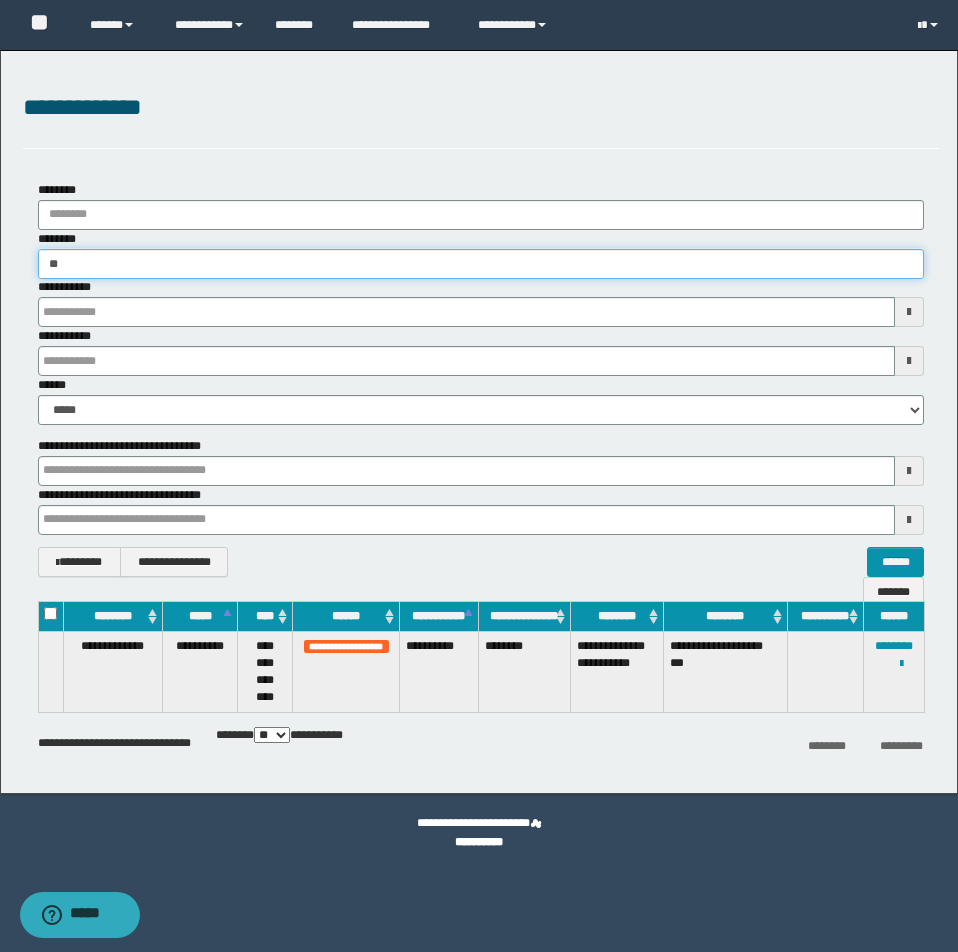 type on "*" 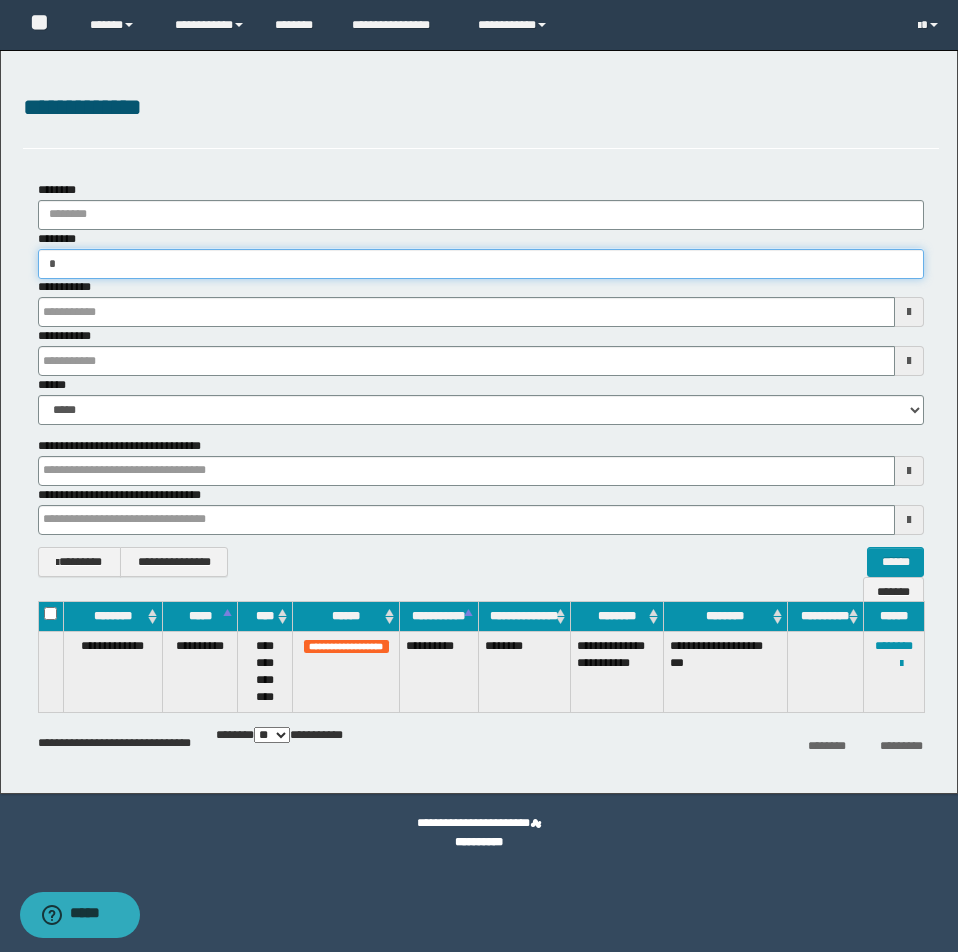type on "**" 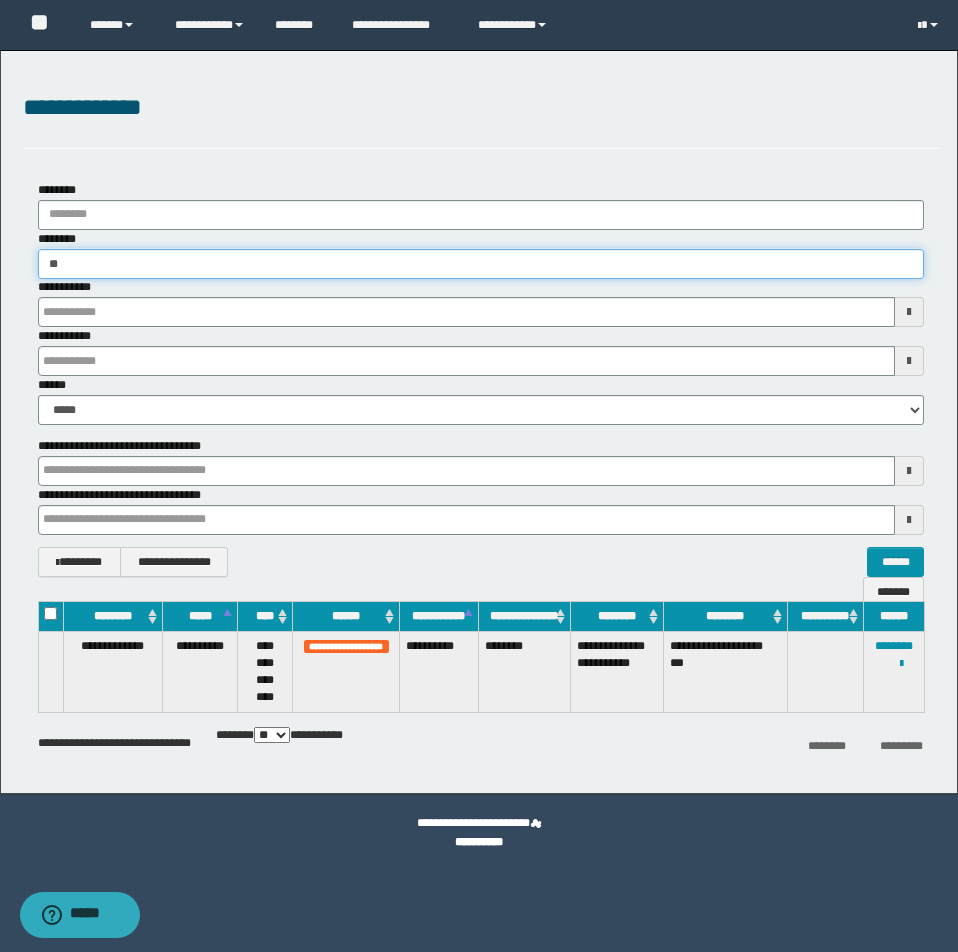 type on "**" 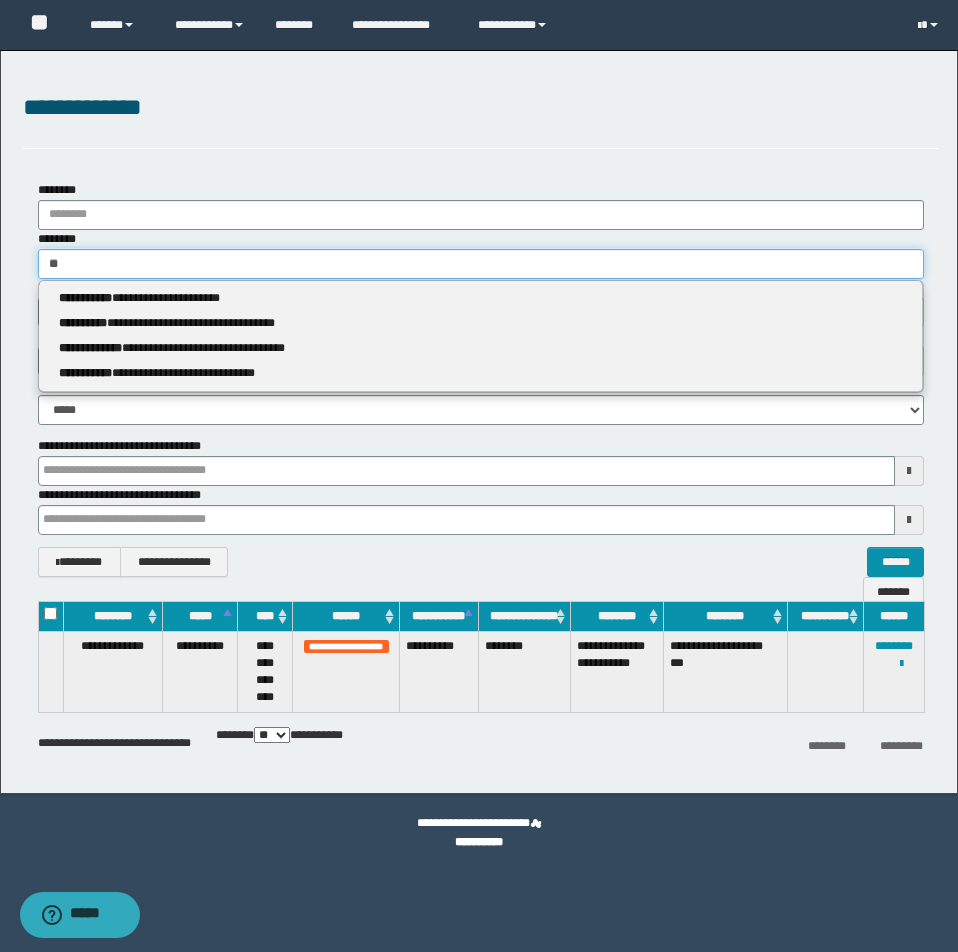 type 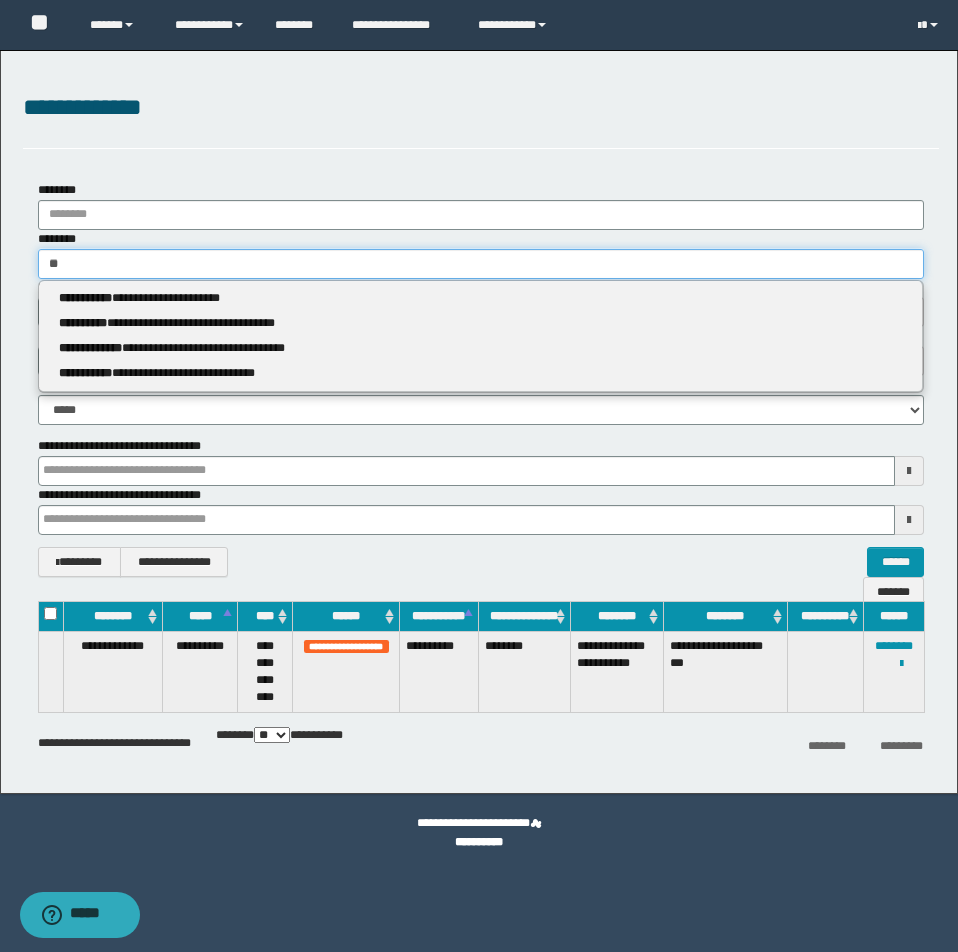 type on "***" 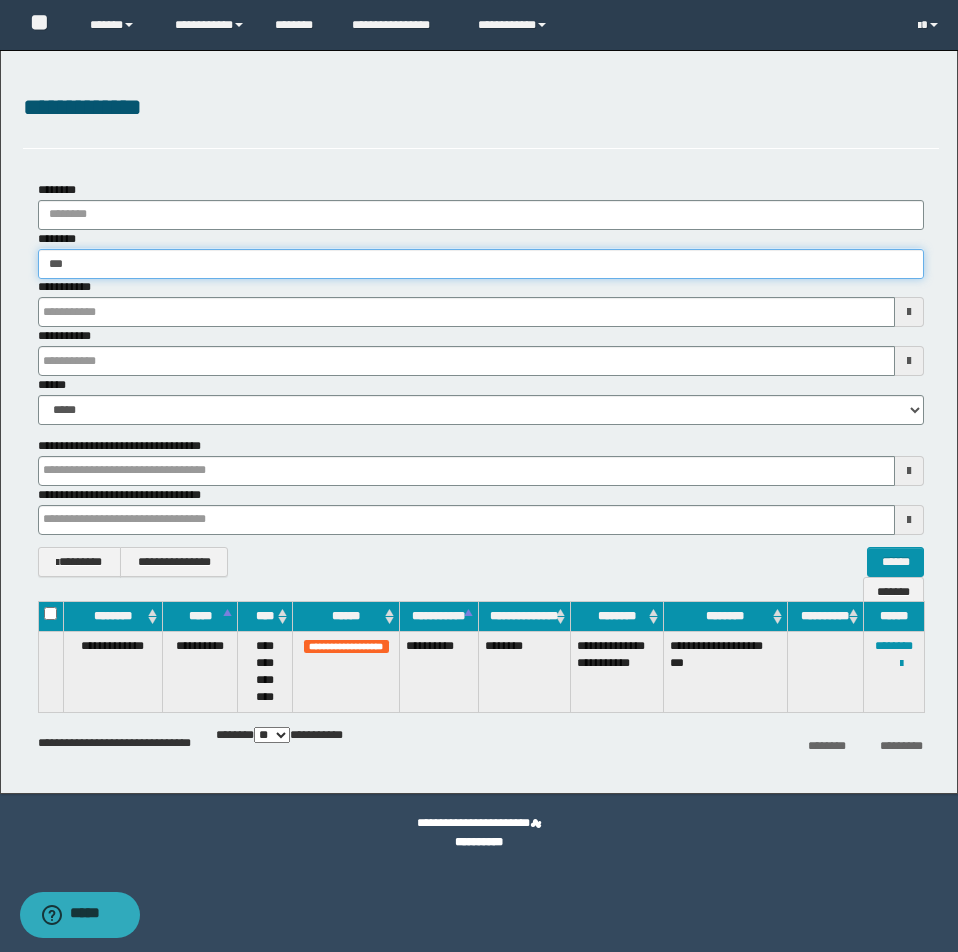 type on "***" 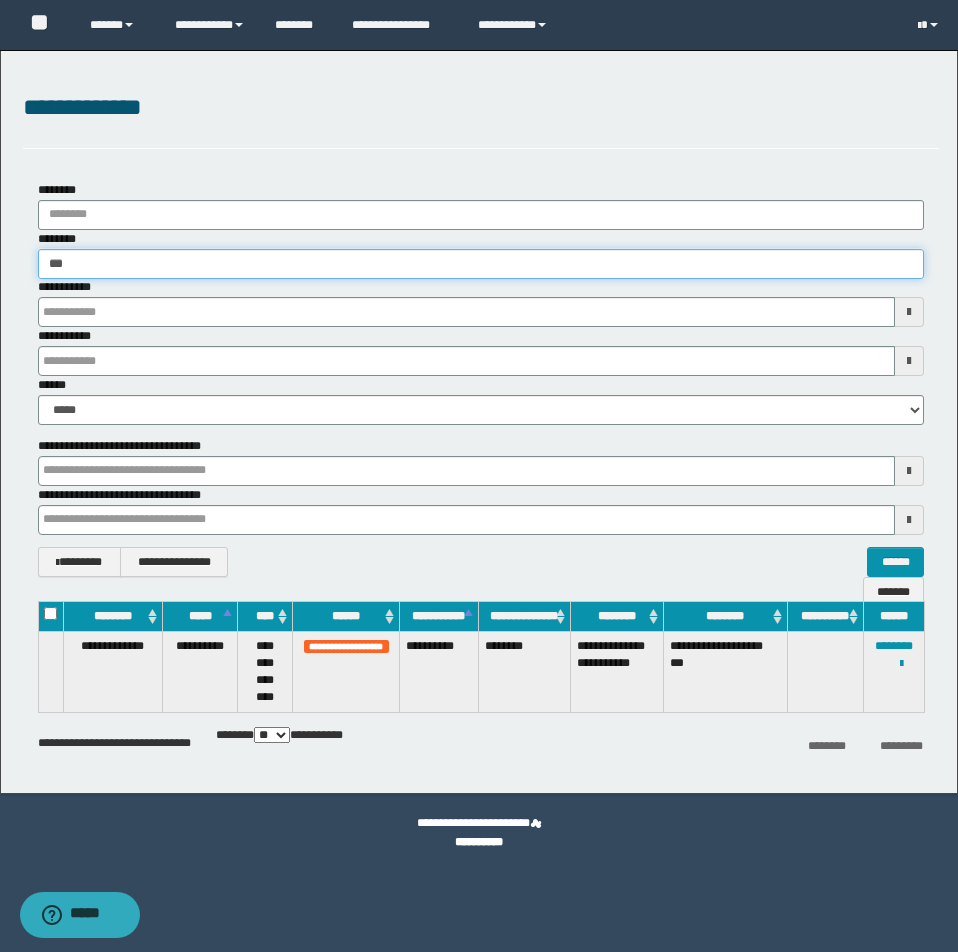 type 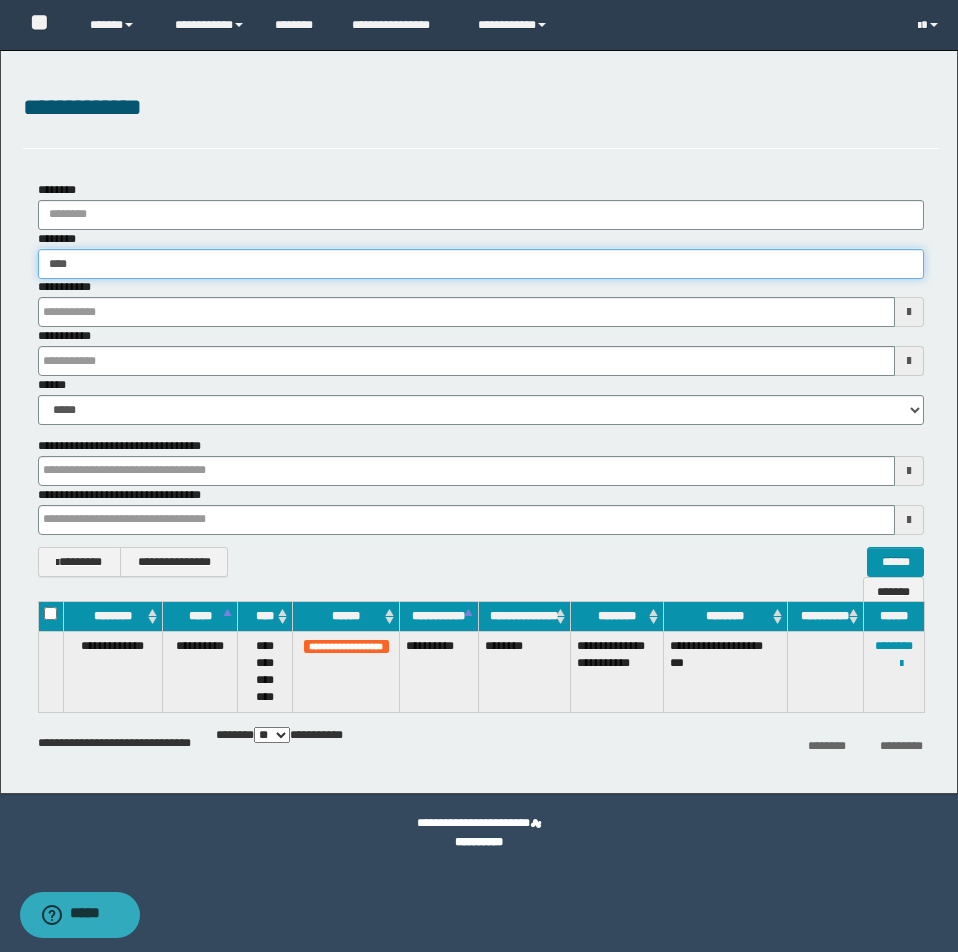 type on "****" 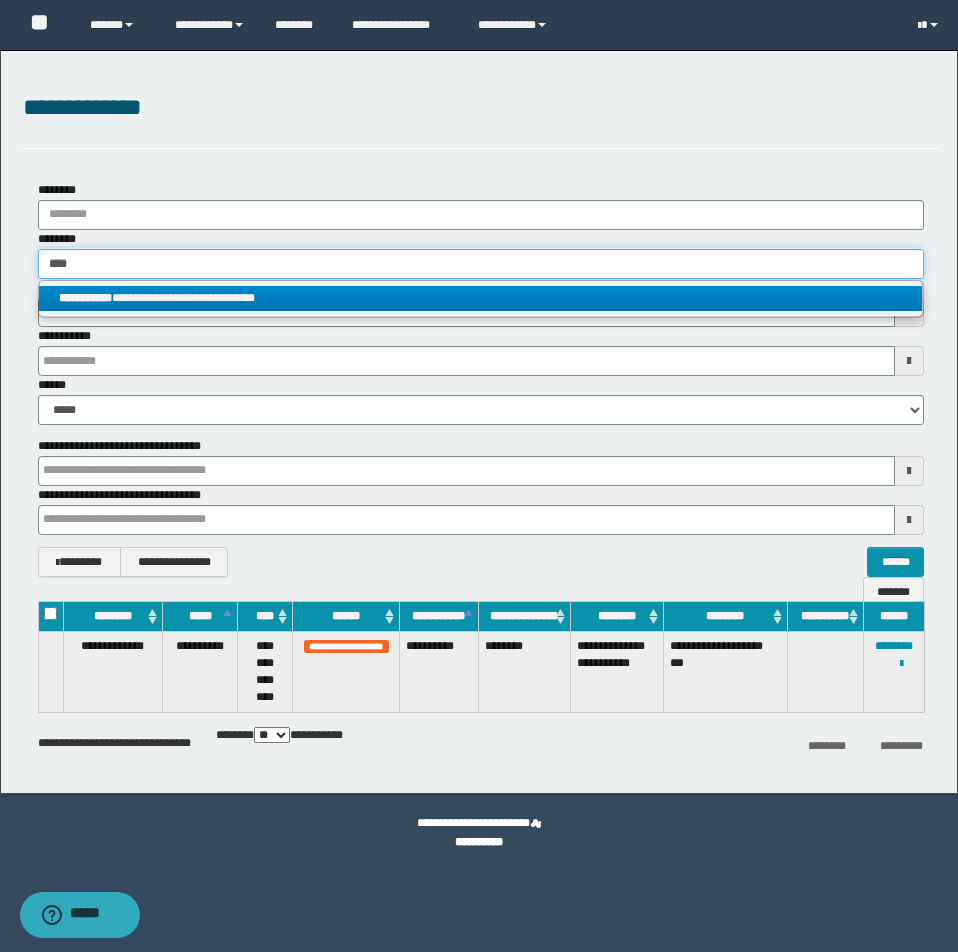 type on "****" 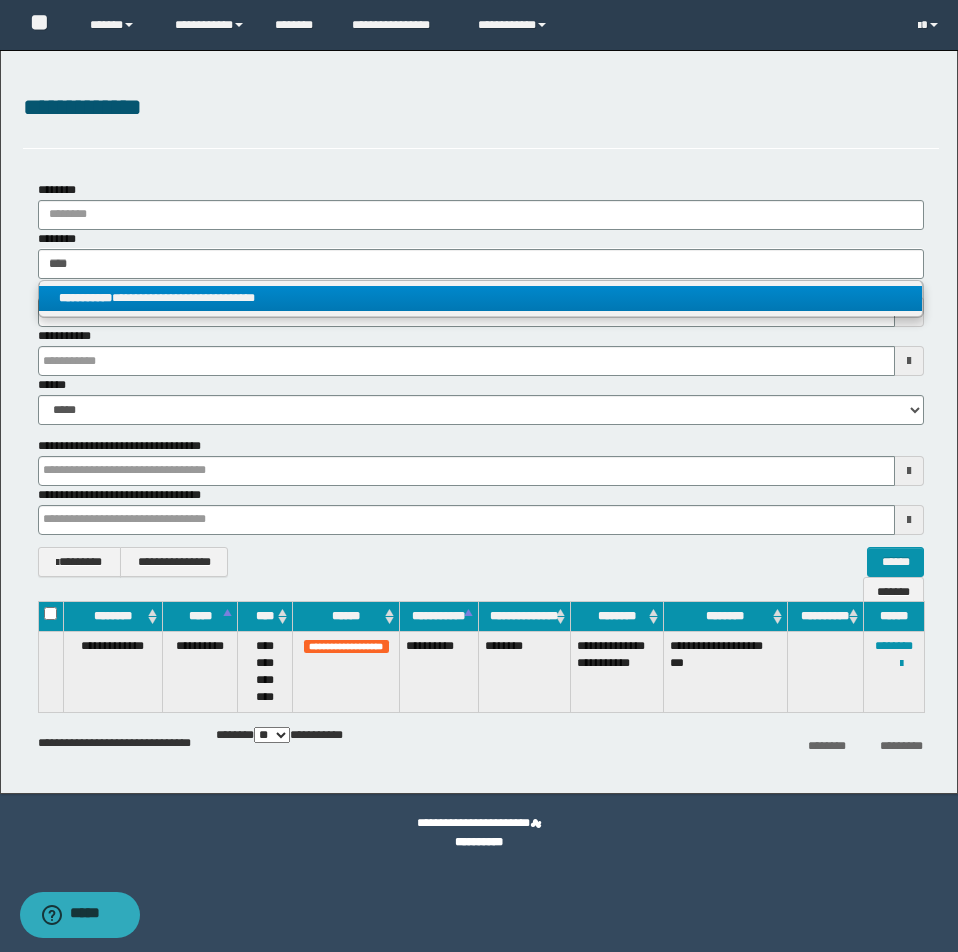 click on "**********" at bounding box center [480, 298] 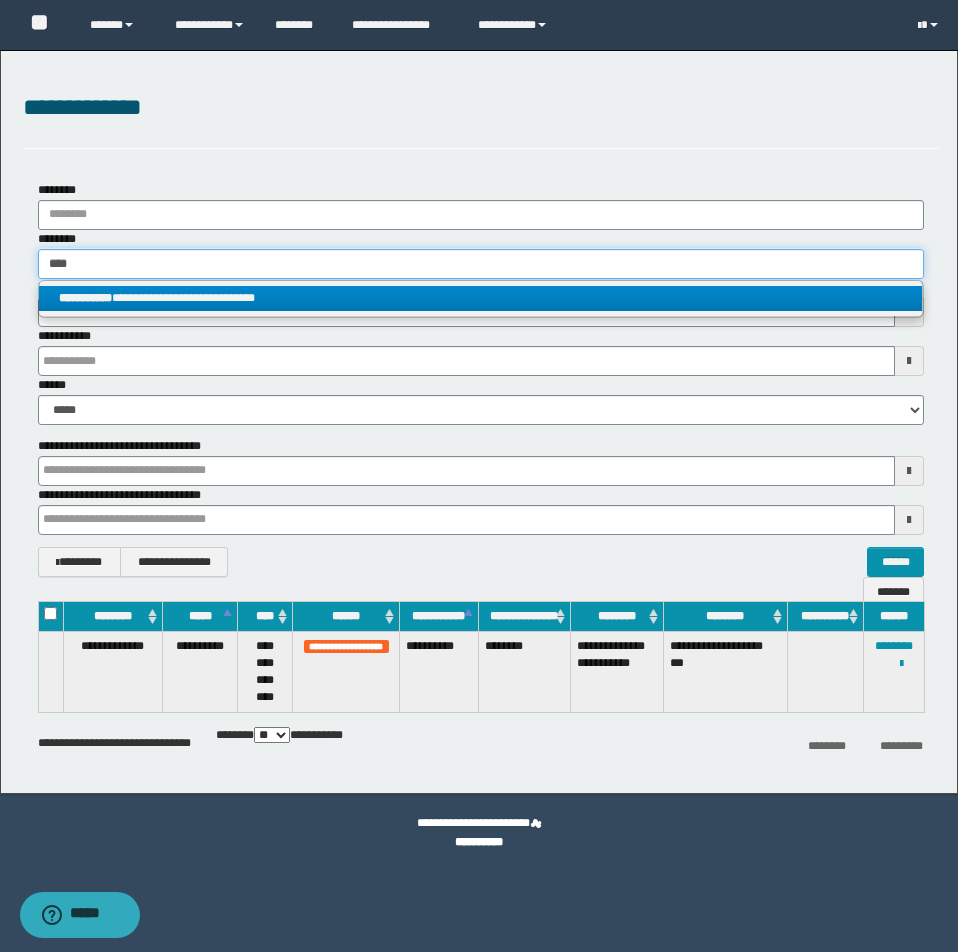 type 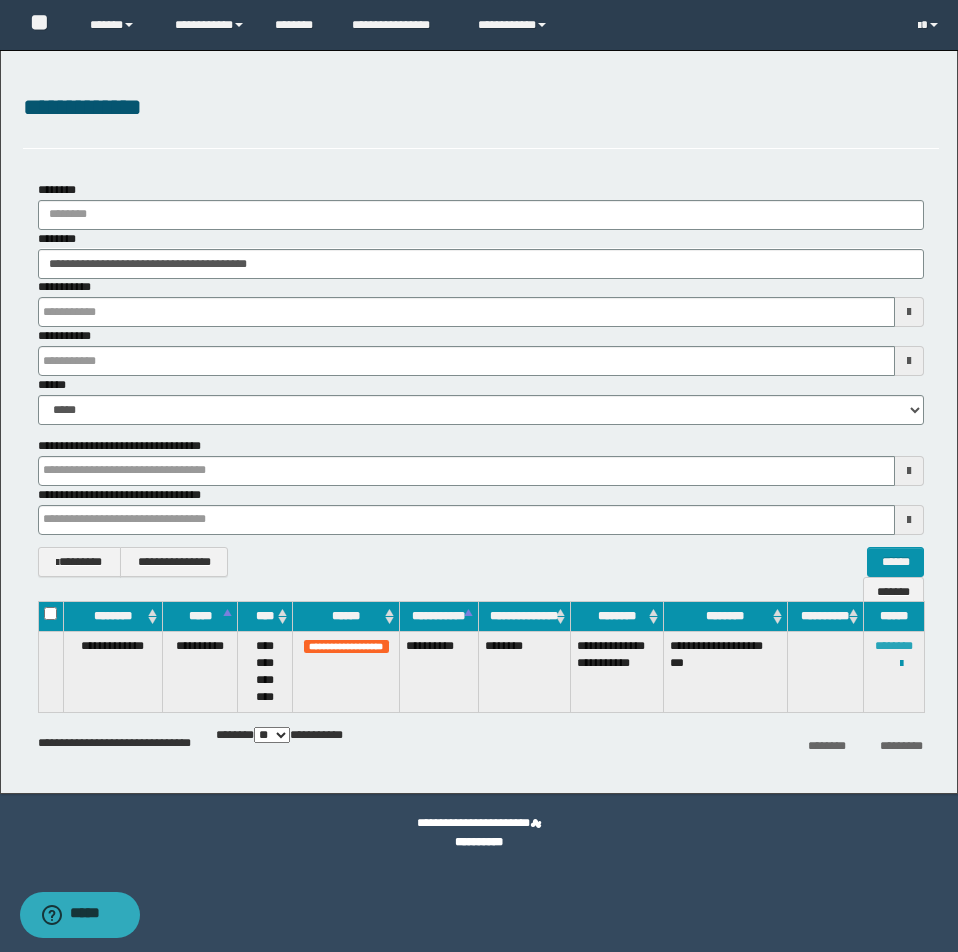 click on "********" at bounding box center [894, 646] 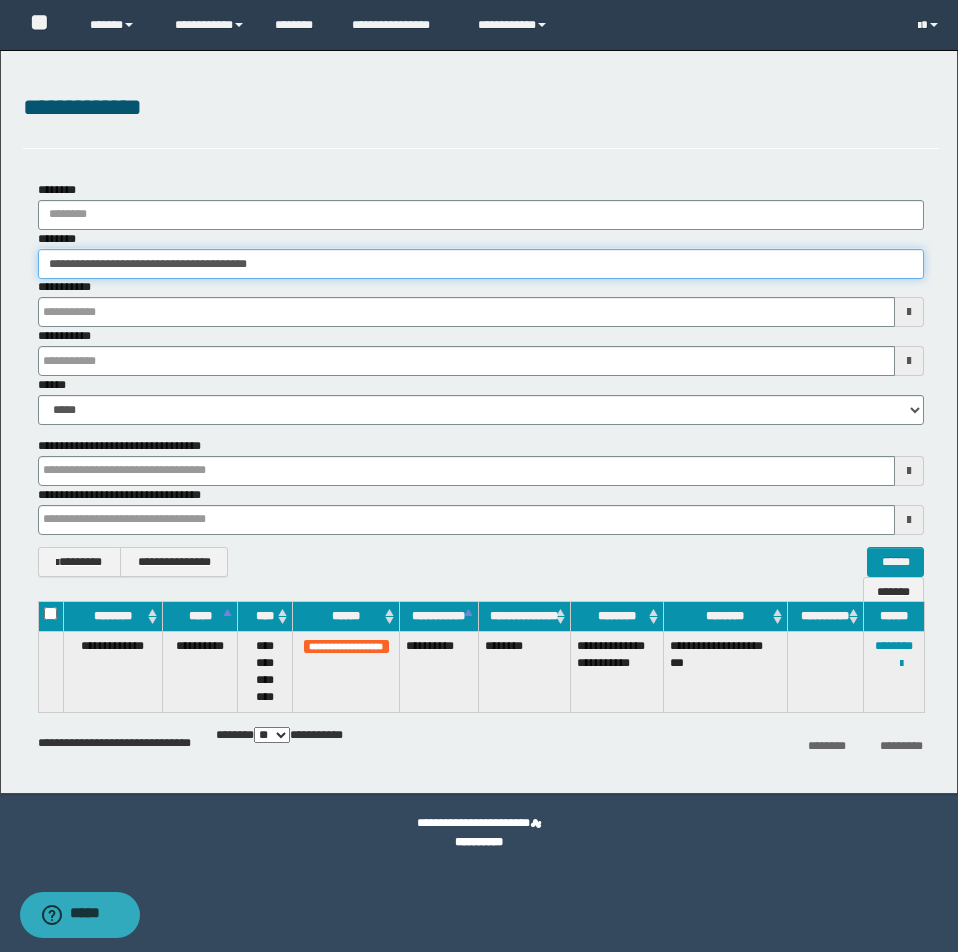 click on "**********" at bounding box center [481, 264] 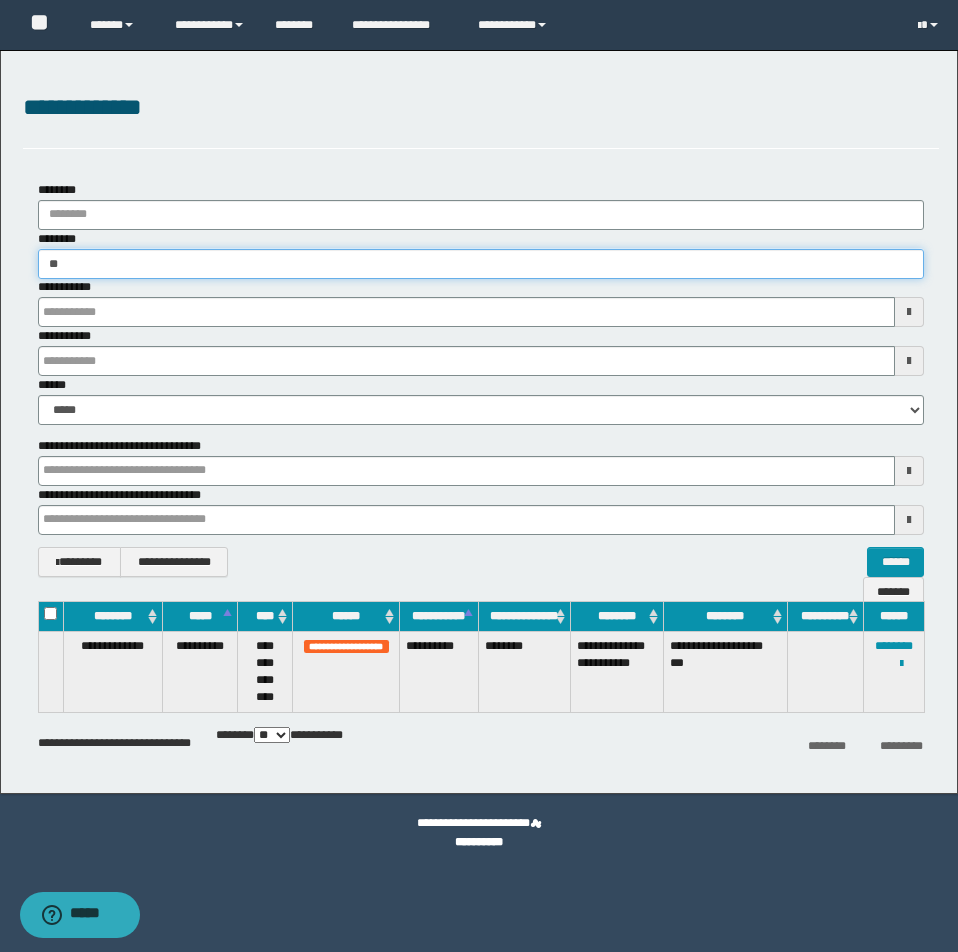 type on "*" 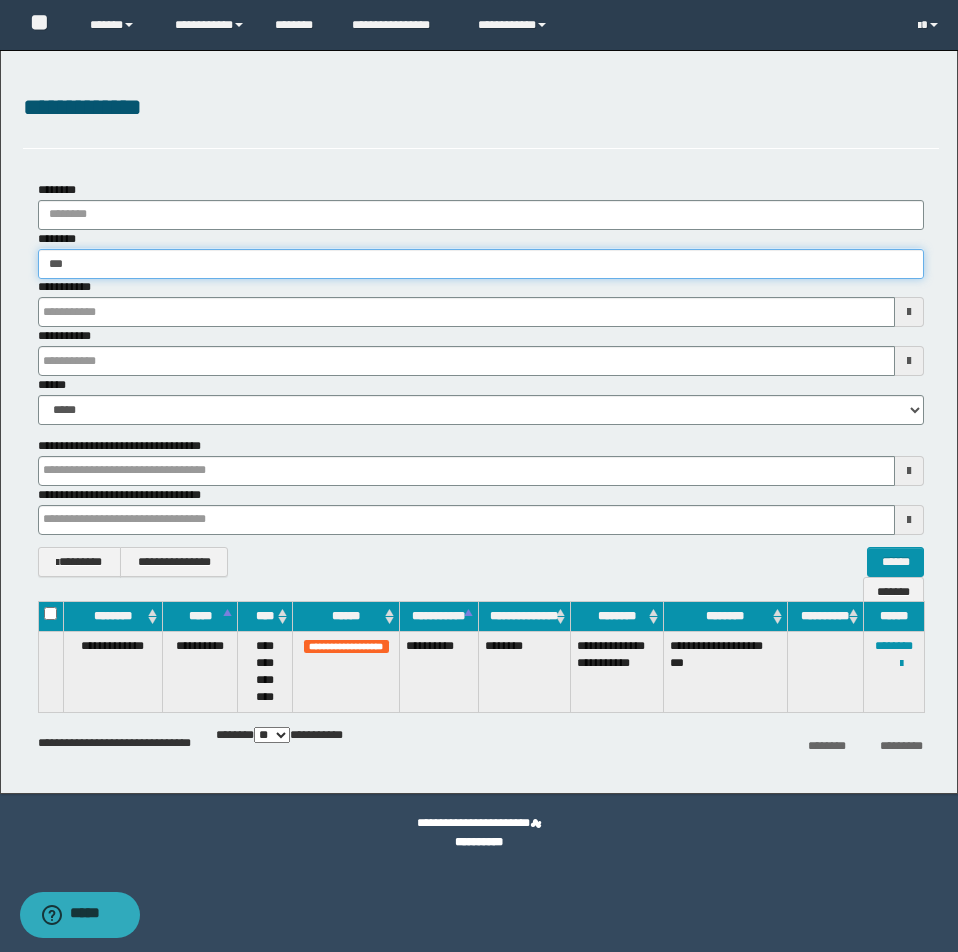 type on "****" 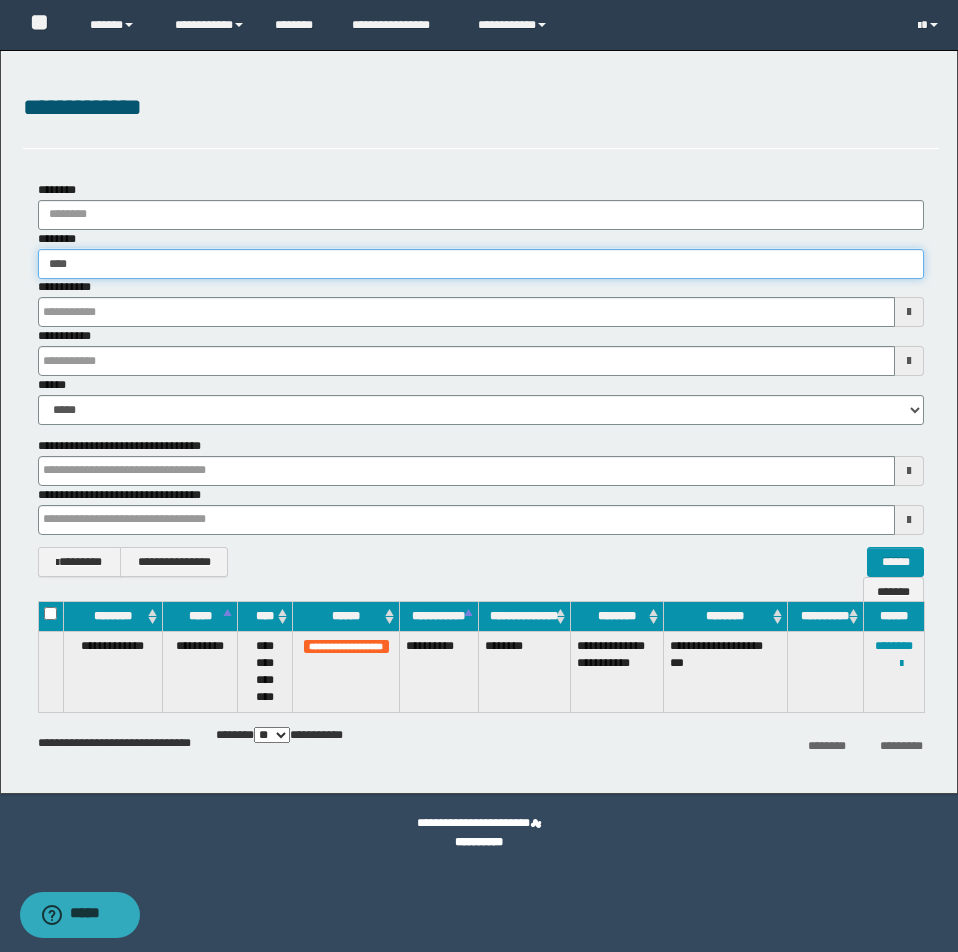 type on "****" 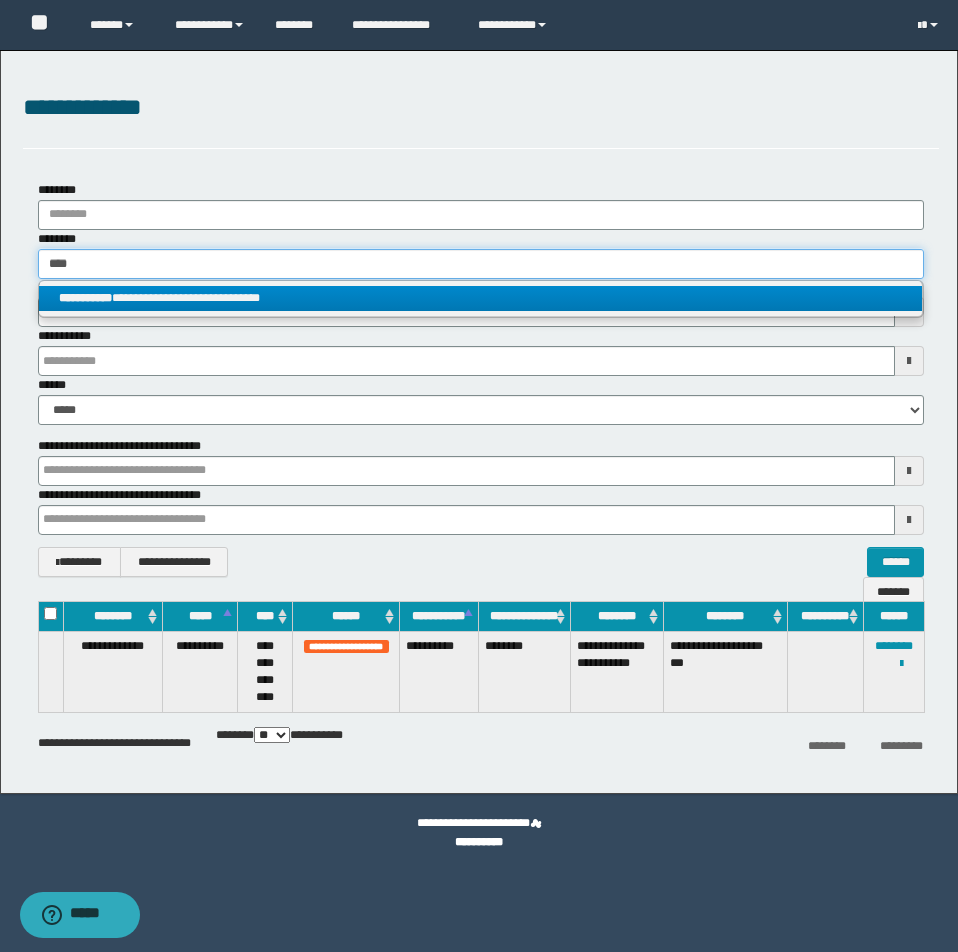 type on "****" 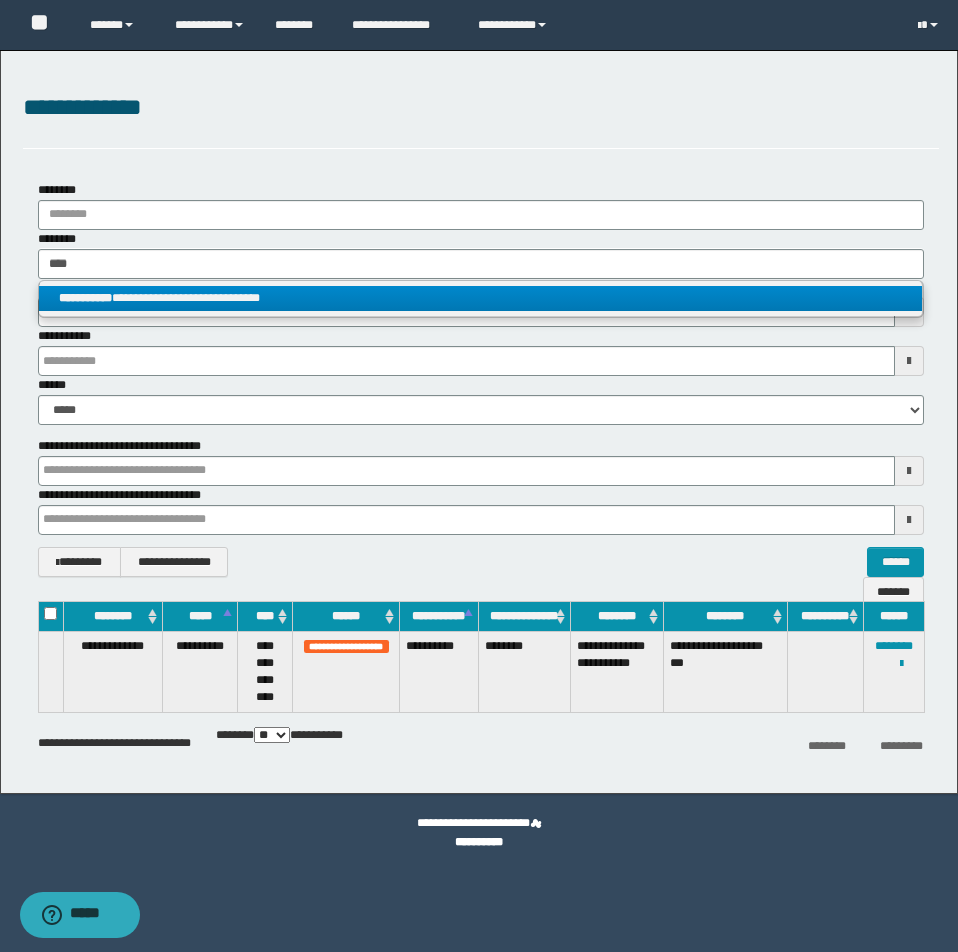 click on "**********" at bounding box center (480, 298) 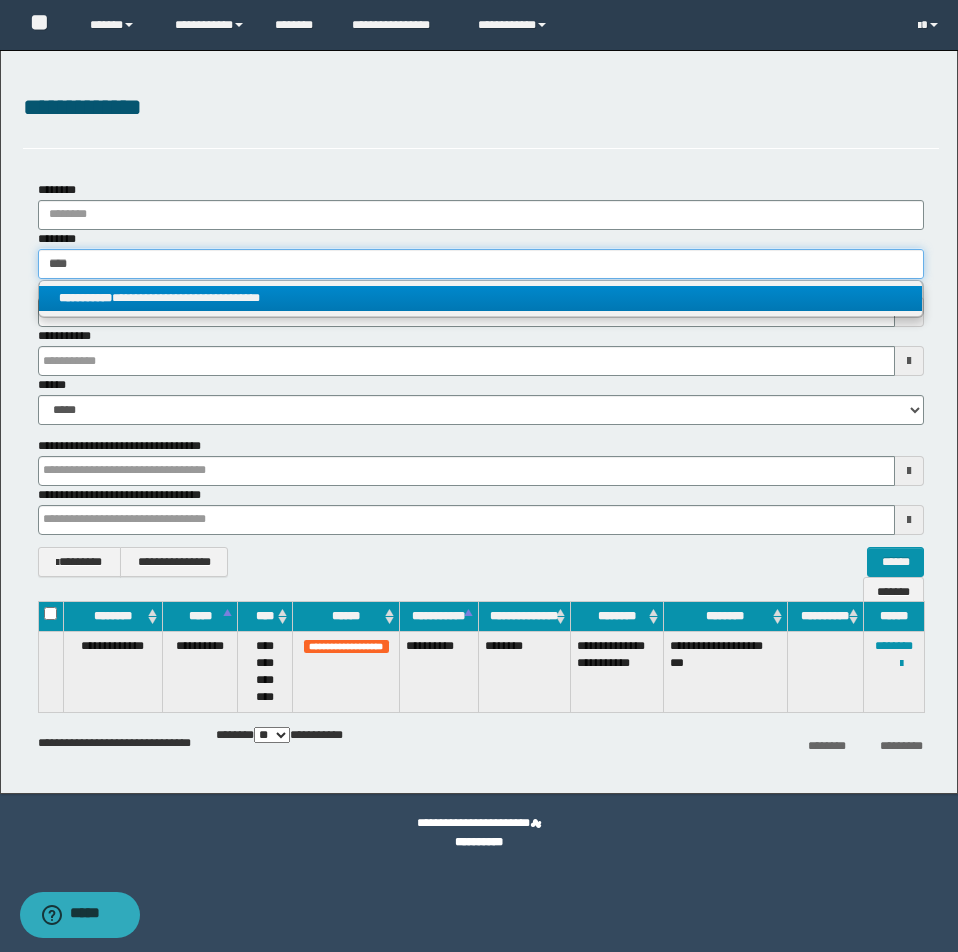 type 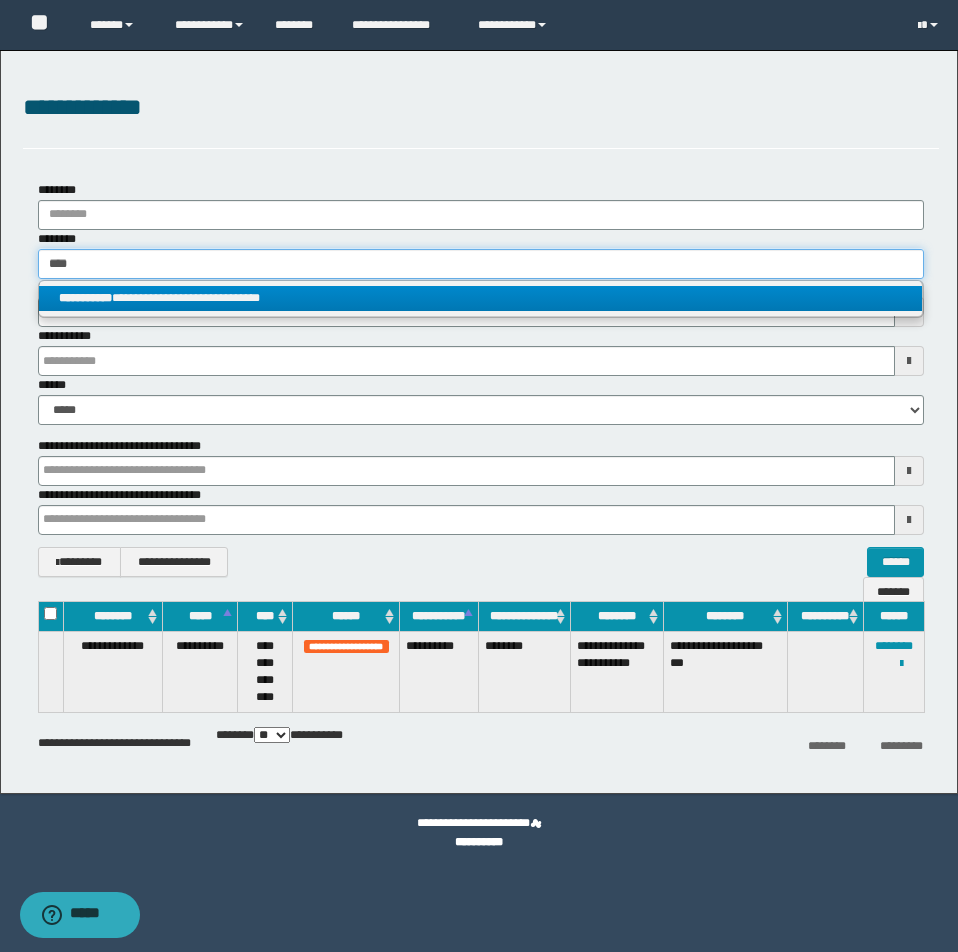 type on "**********" 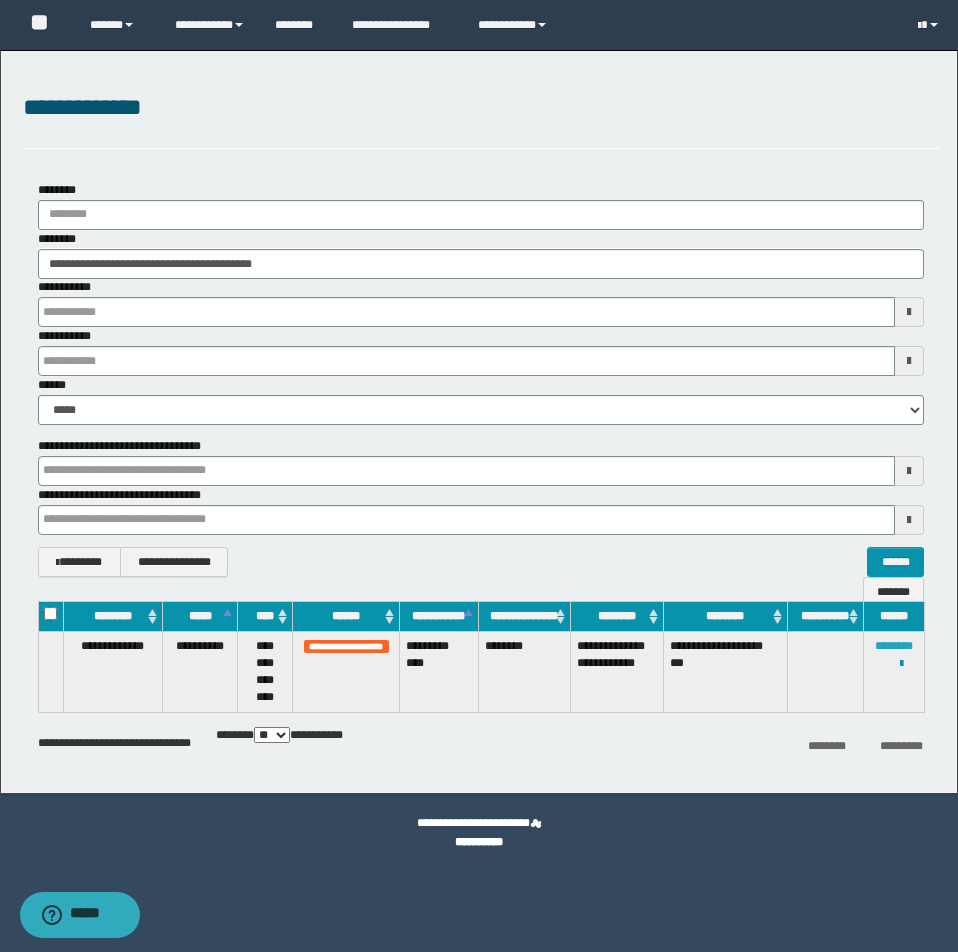 click on "********" at bounding box center [894, 646] 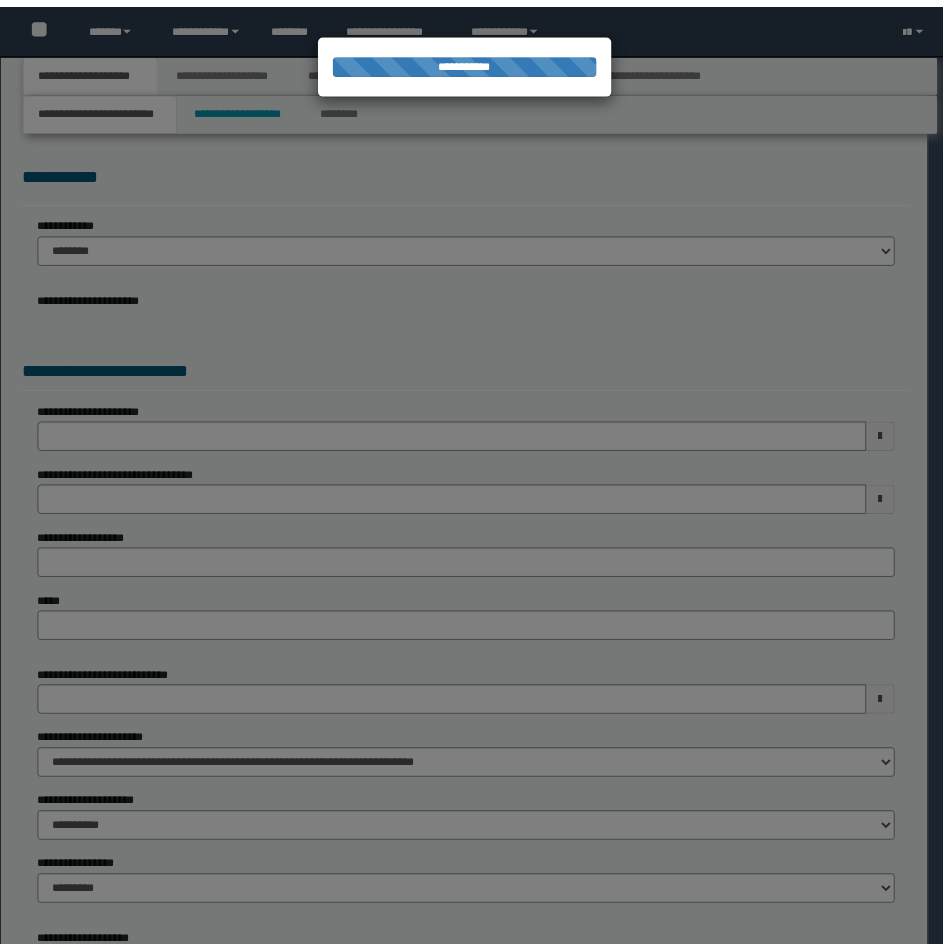 scroll, scrollTop: 0, scrollLeft: 0, axis: both 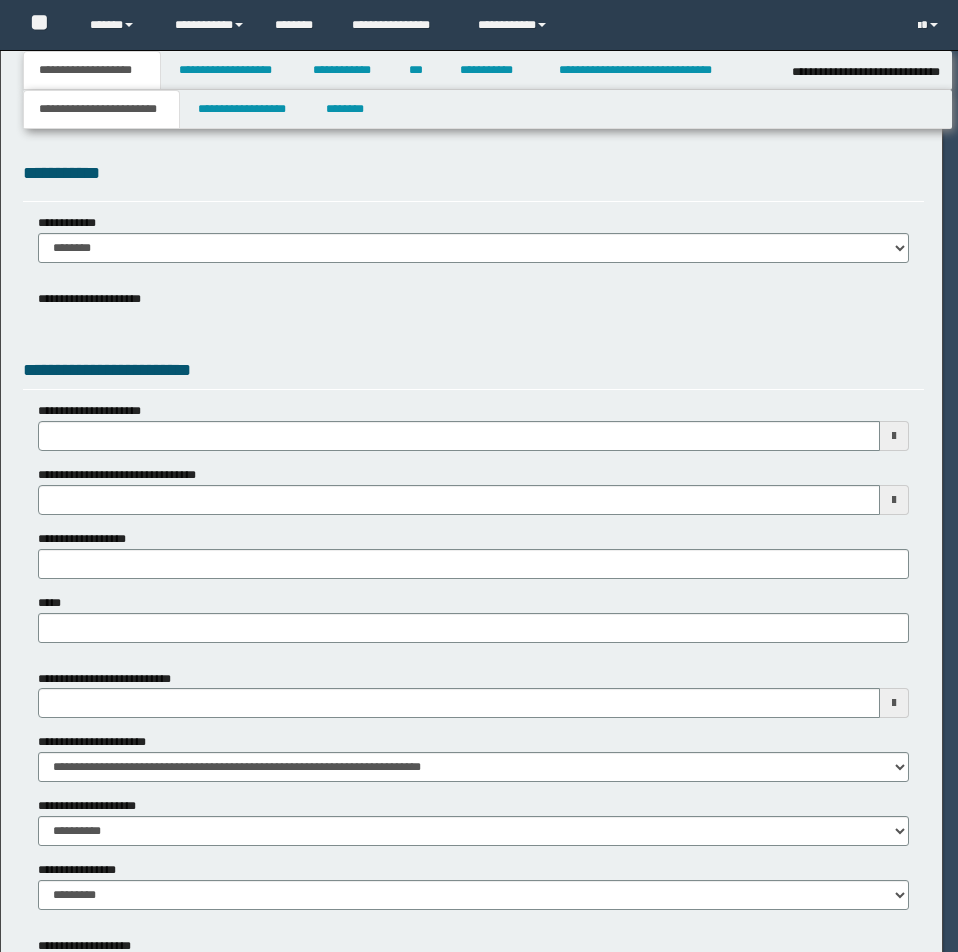 select on "*" 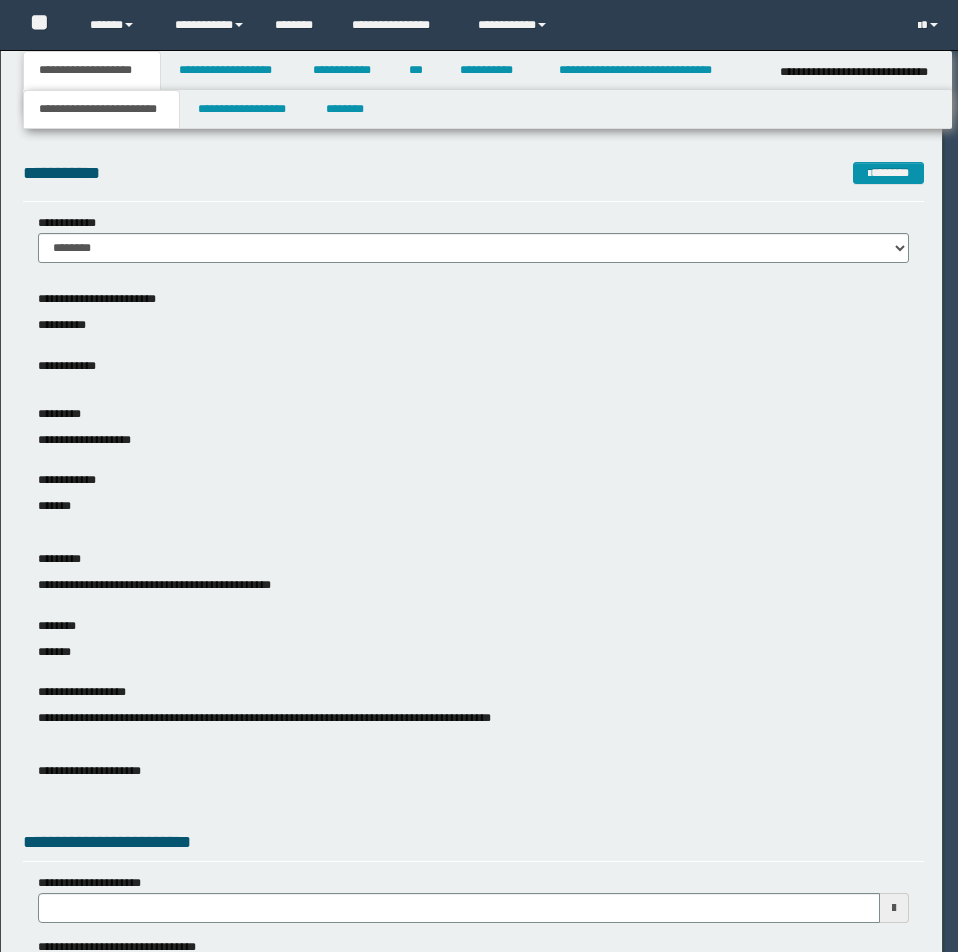 scroll, scrollTop: 0, scrollLeft: 0, axis: both 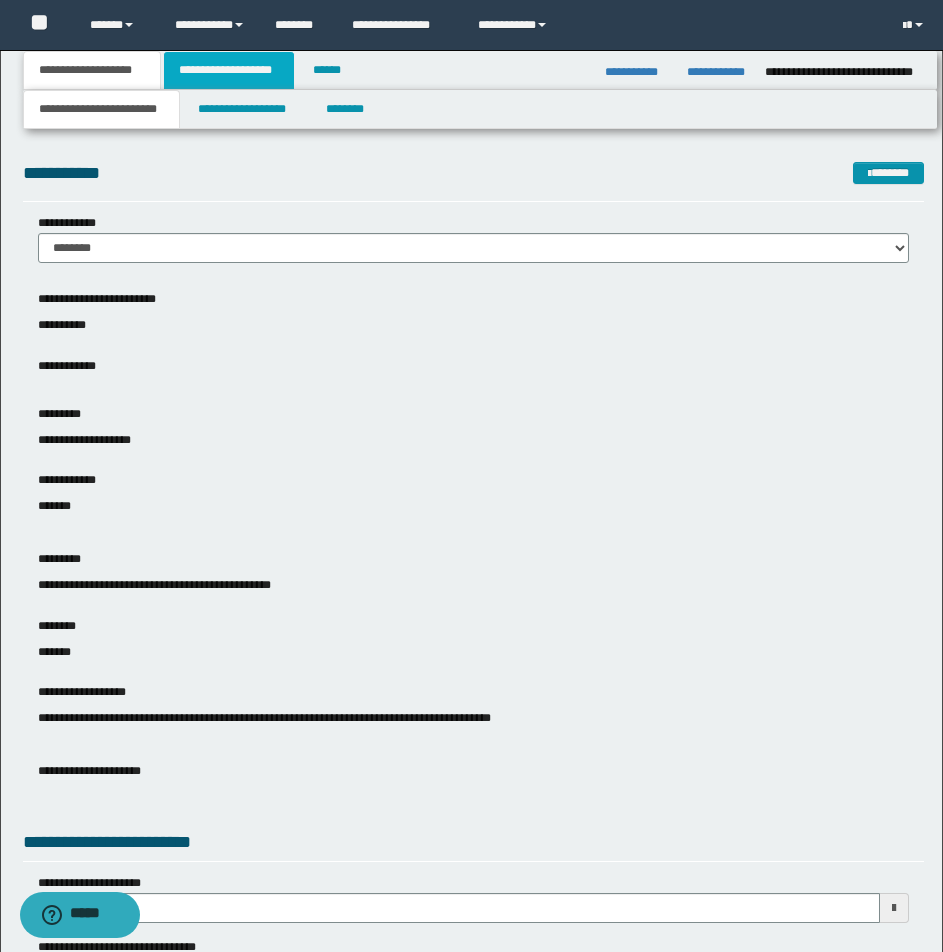 click on "**********" at bounding box center (229, 70) 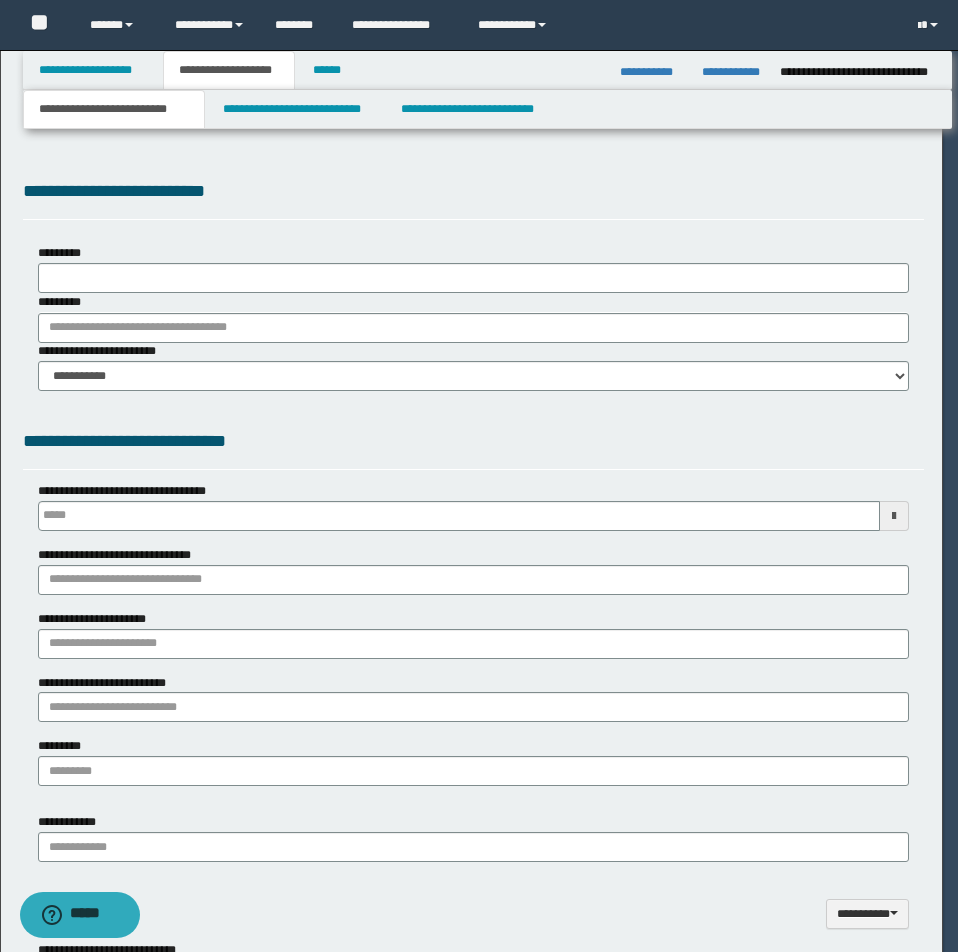 type 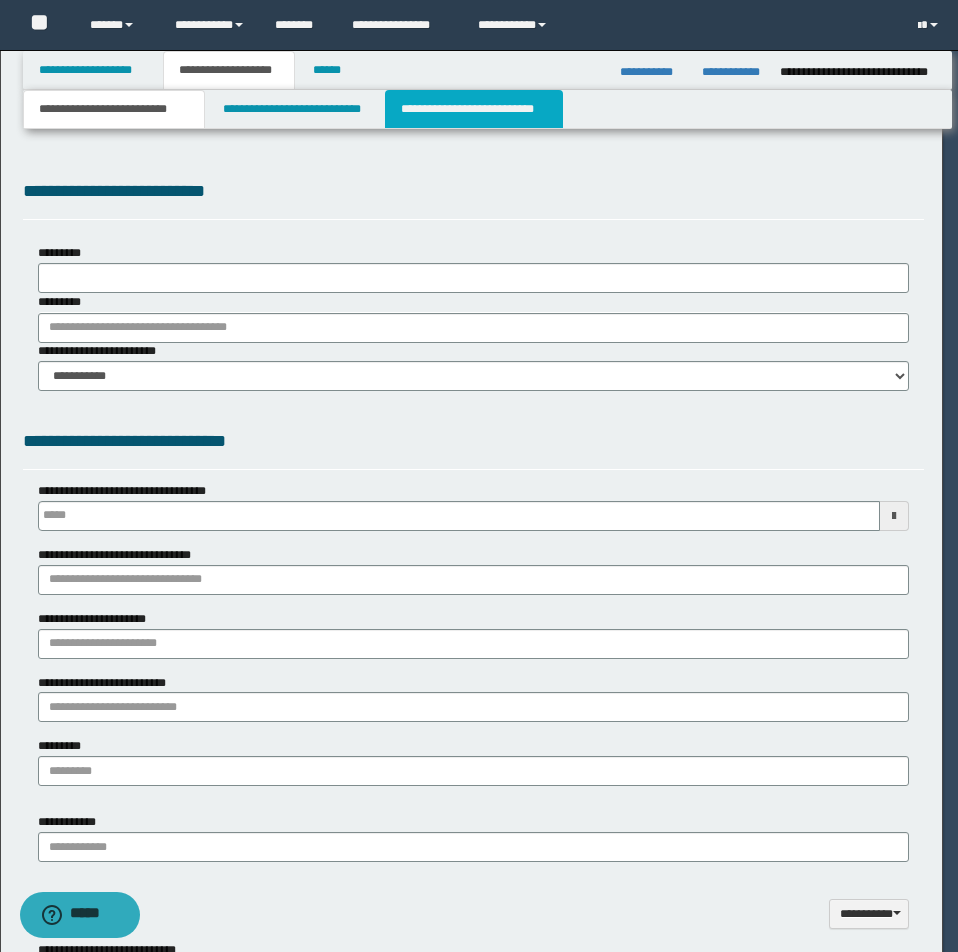 click on "**********" at bounding box center [474, 109] 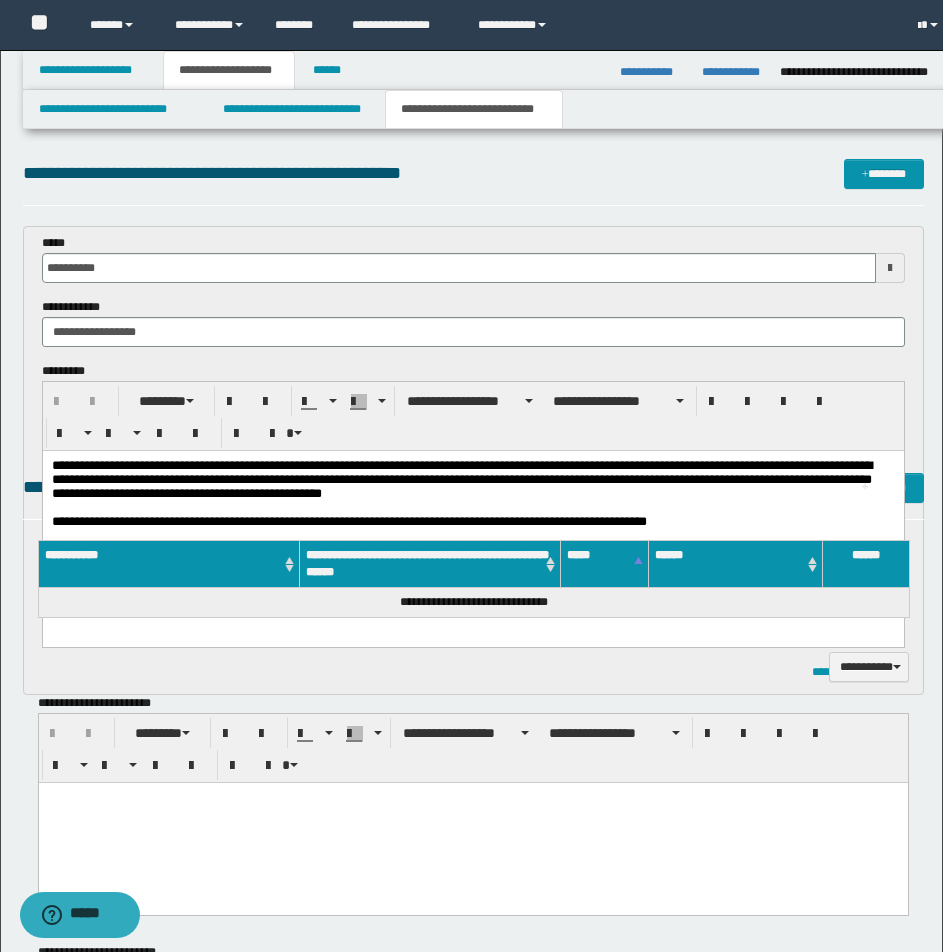 scroll, scrollTop: 0, scrollLeft: 0, axis: both 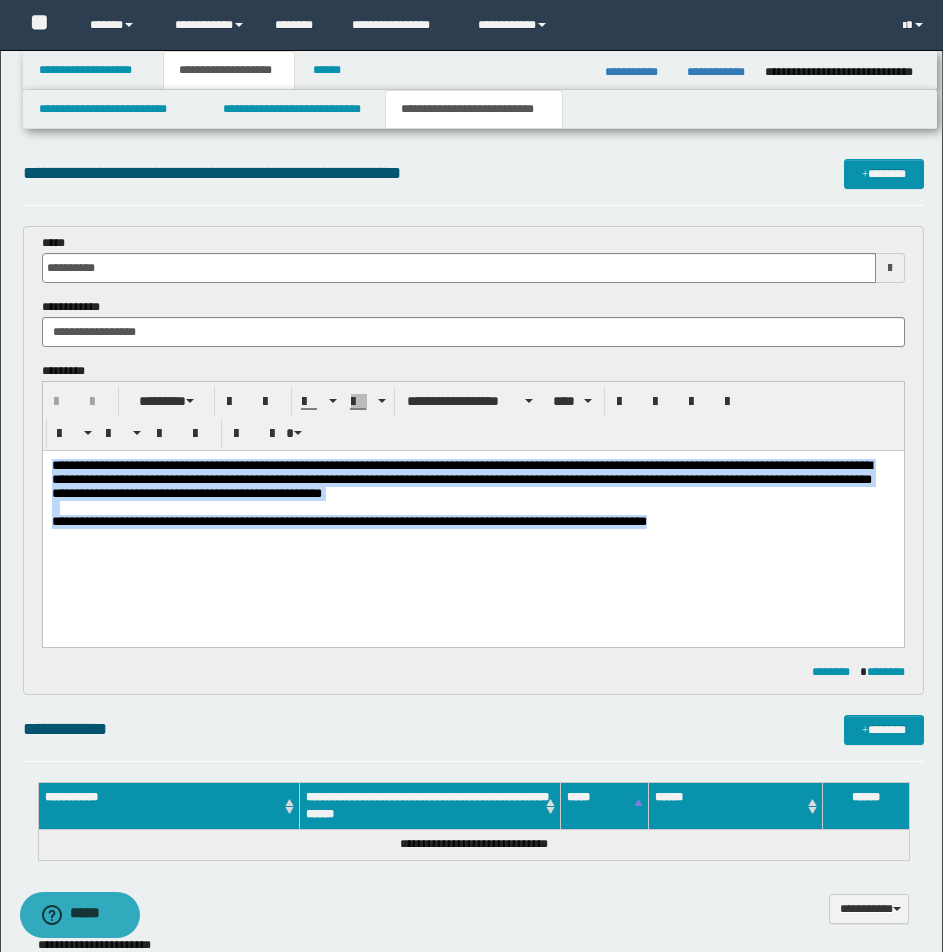 drag, startPoint x: 51, startPoint y: 468, endPoint x: 768, endPoint y: 590, distance: 727.3053 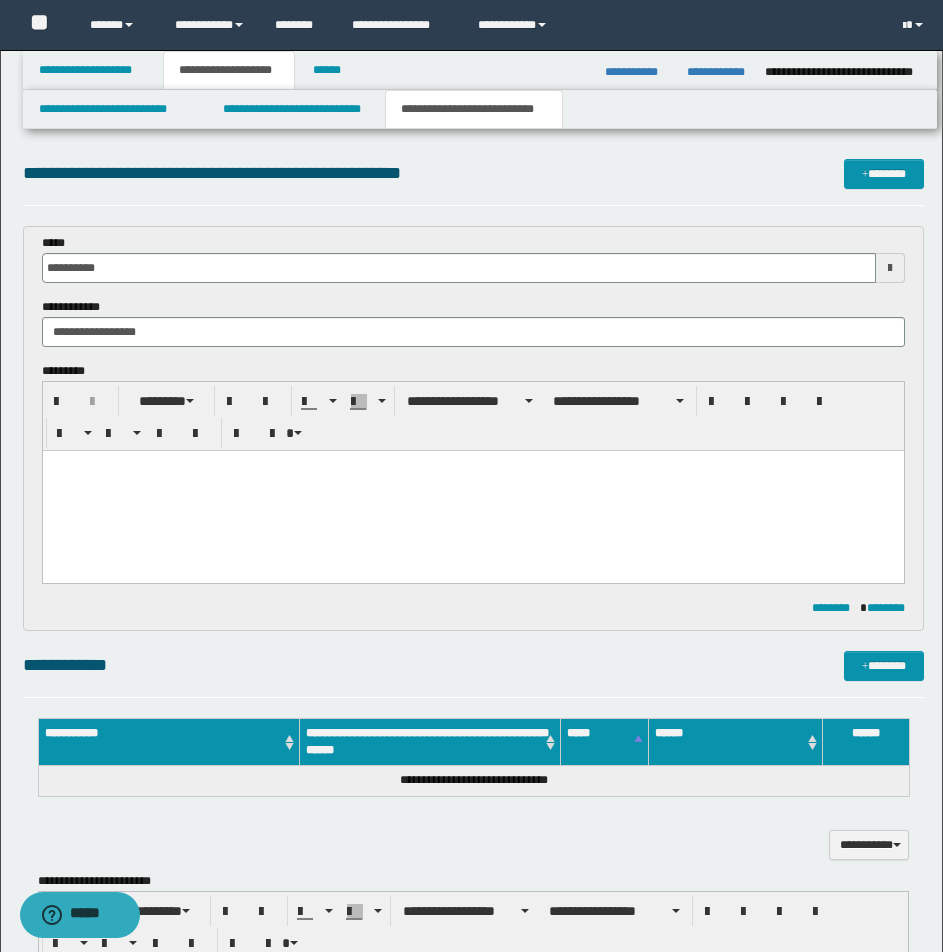type 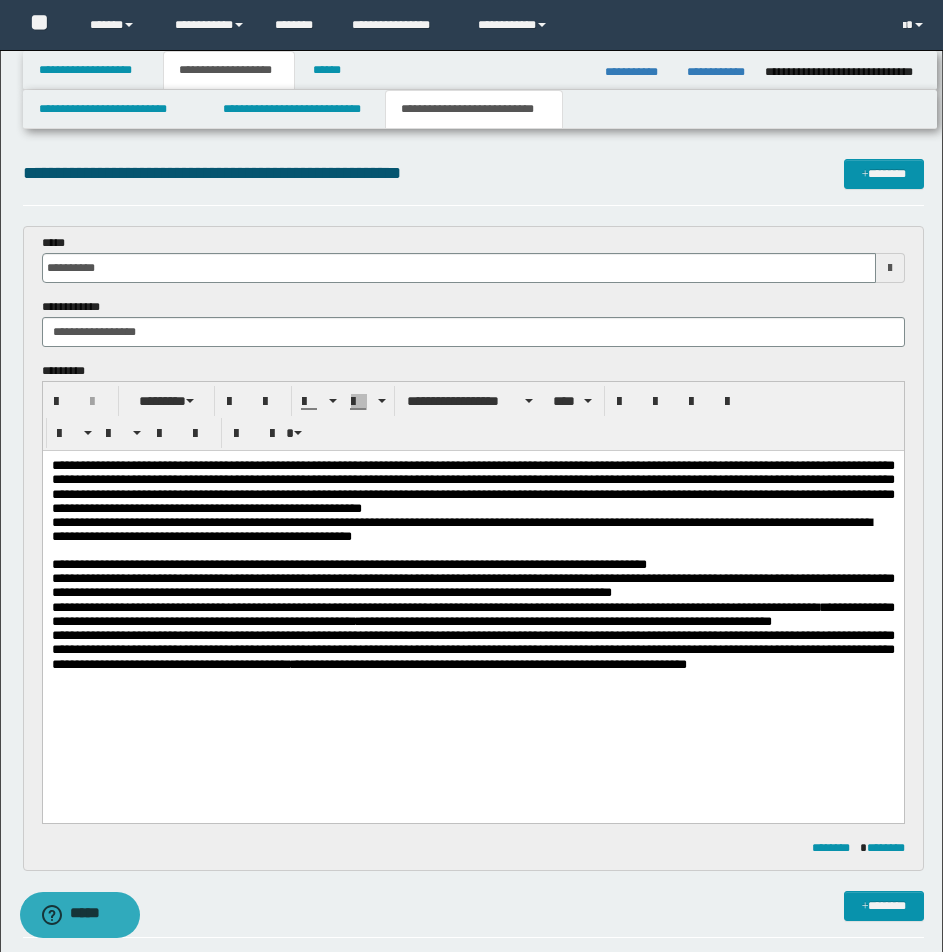 click on "**********" at bounding box center [472, 530] 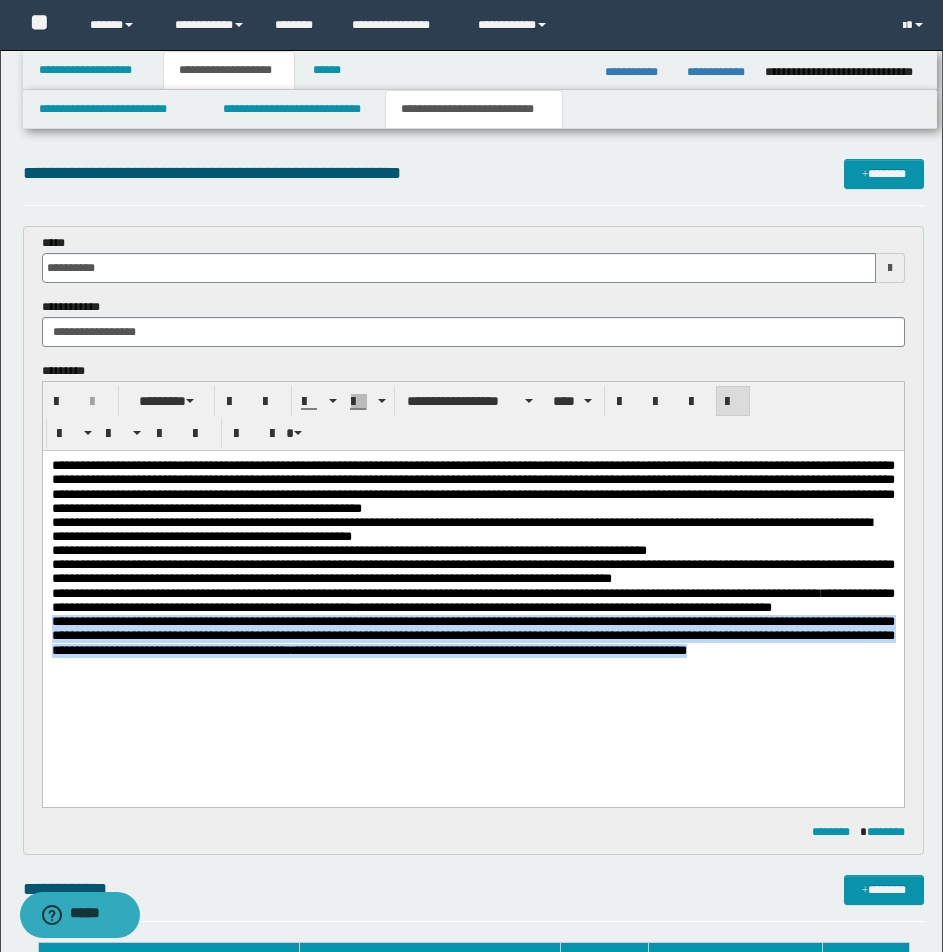 drag, startPoint x: 52, startPoint y: 658, endPoint x: 887, endPoint y: 721, distance: 837.3733 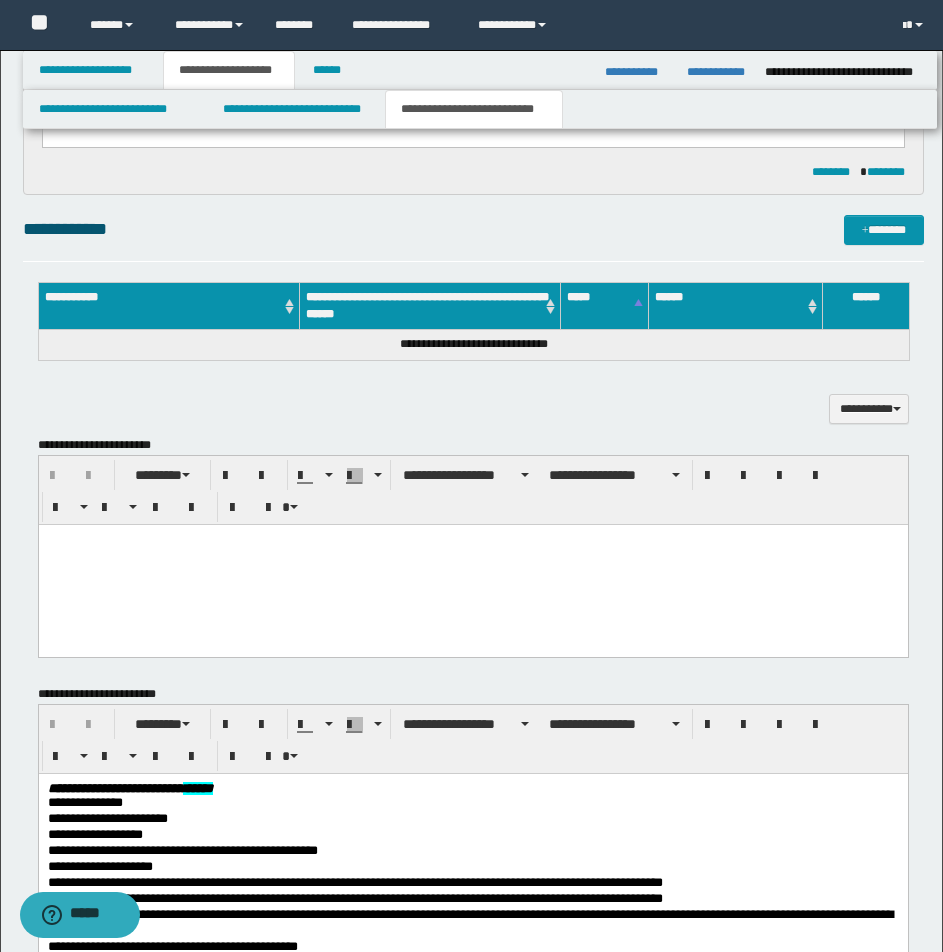 scroll, scrollTop: 715, scrollLeft: 0, axis: vertical 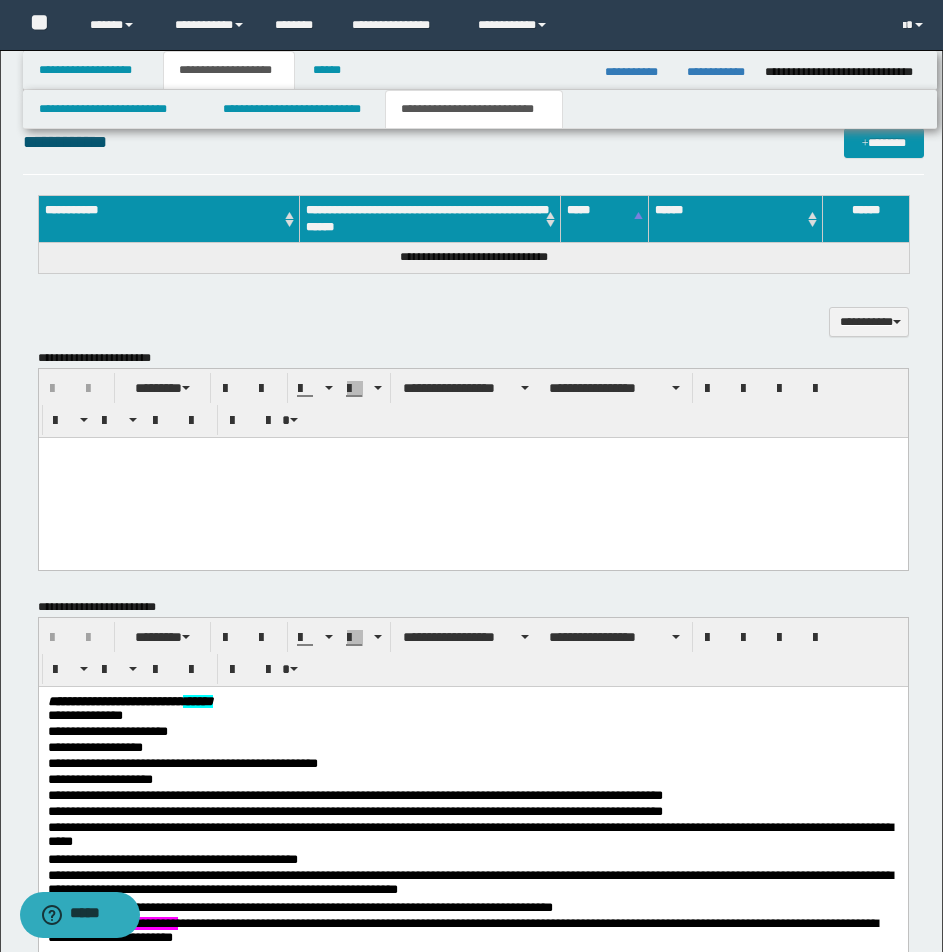 click at bounding box center (472, 477) 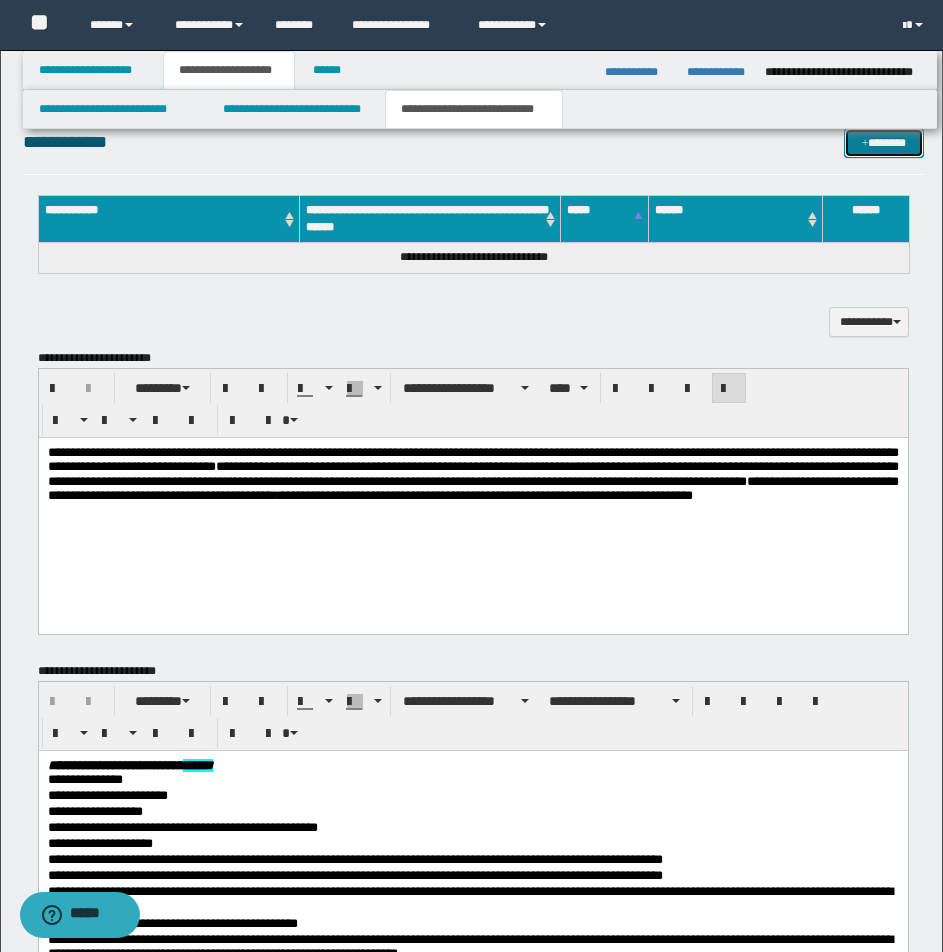click on "*******" at bounding box center [884, 143] 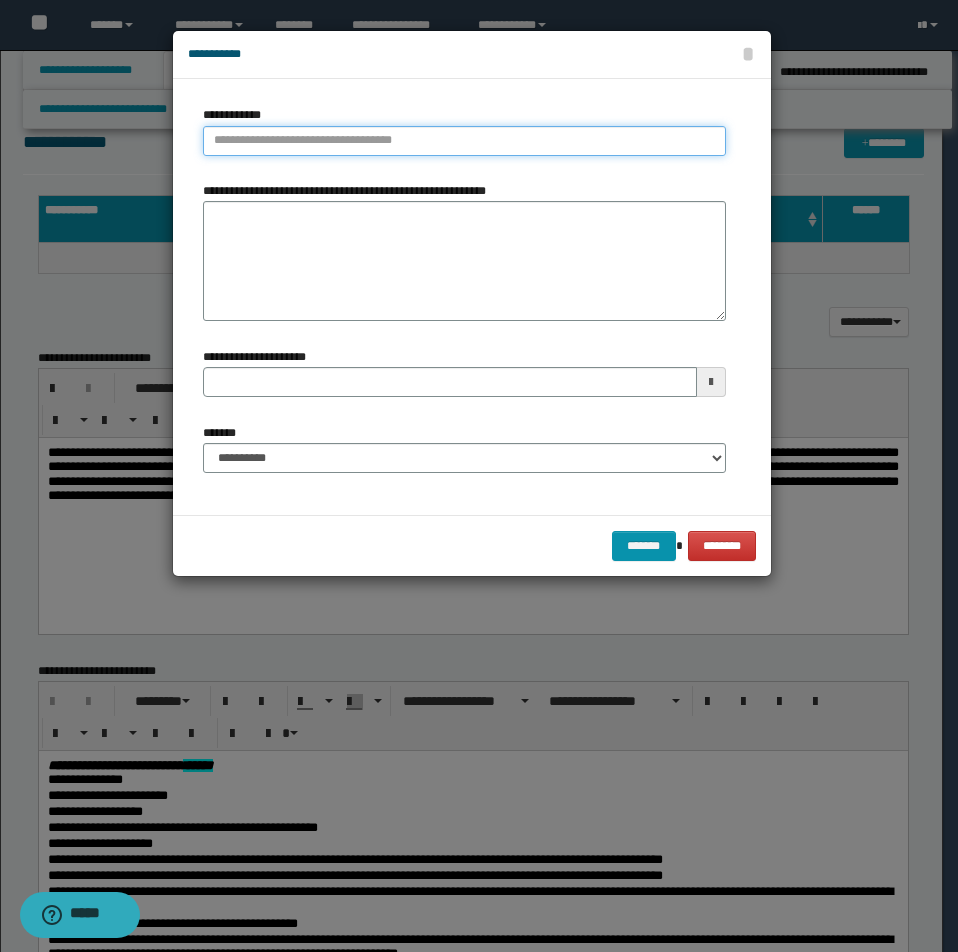 click on "**********" at bounding box center [464, 141] 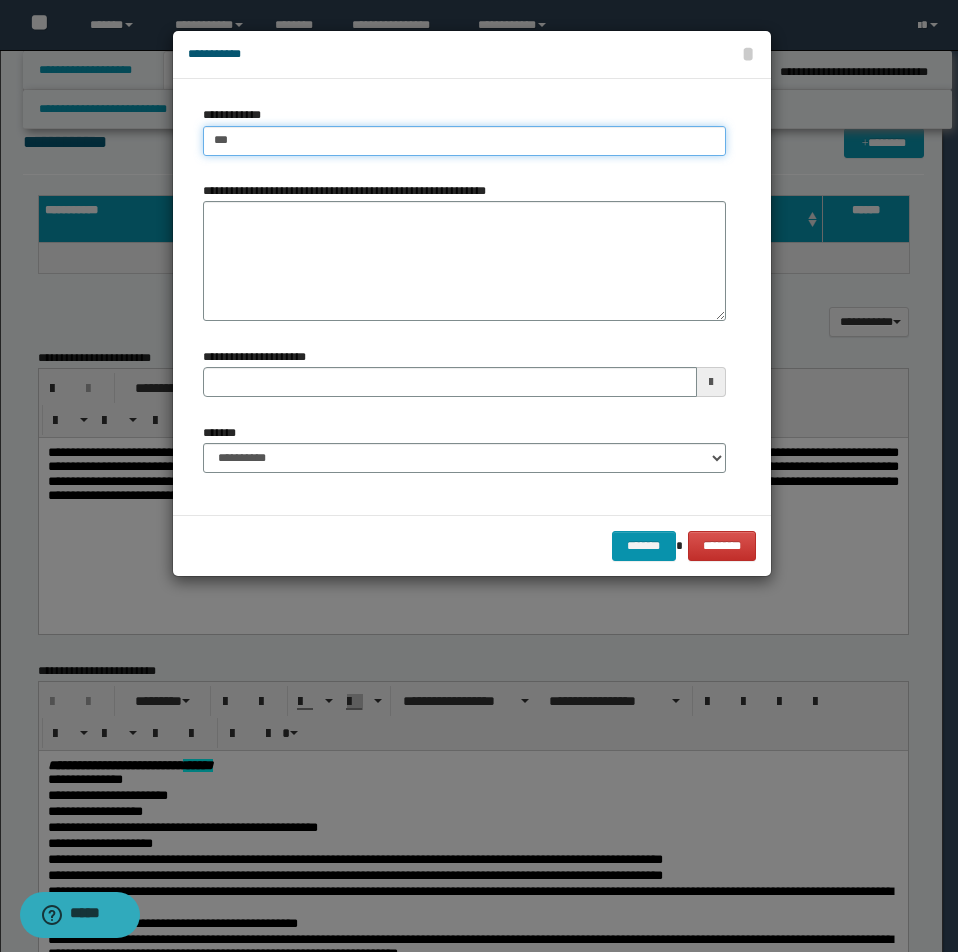 type on "****" 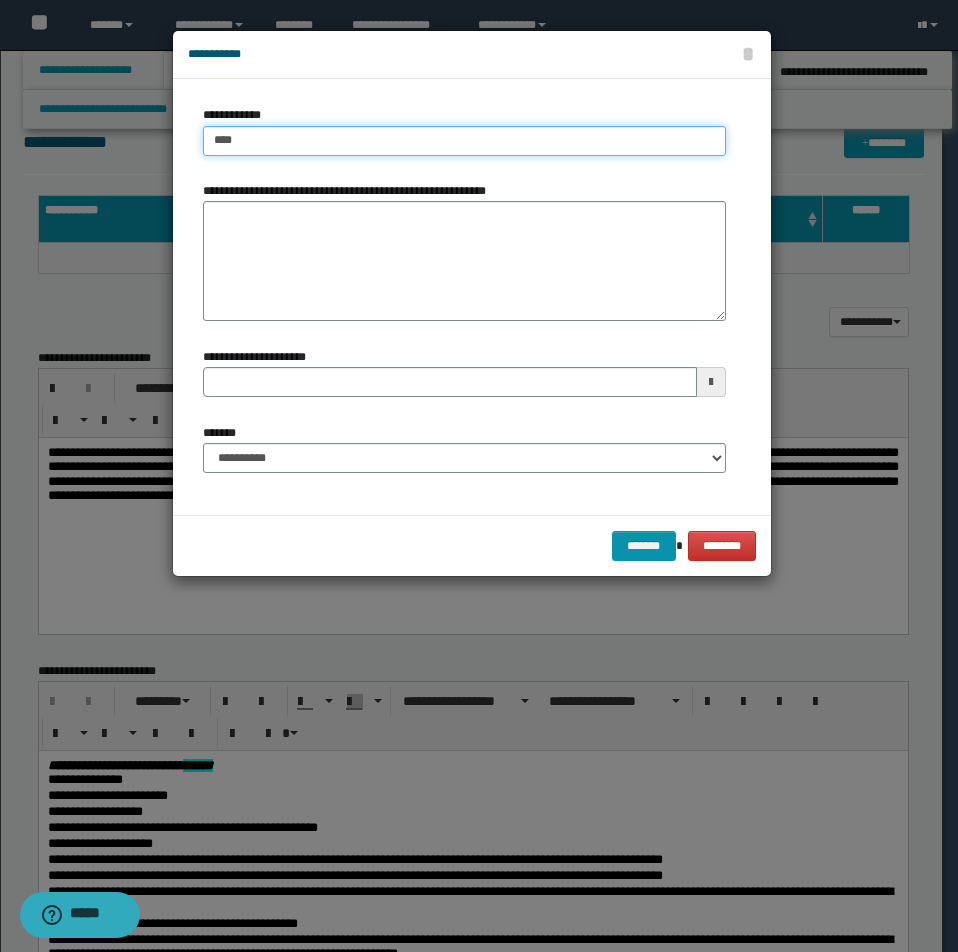 type on "****" 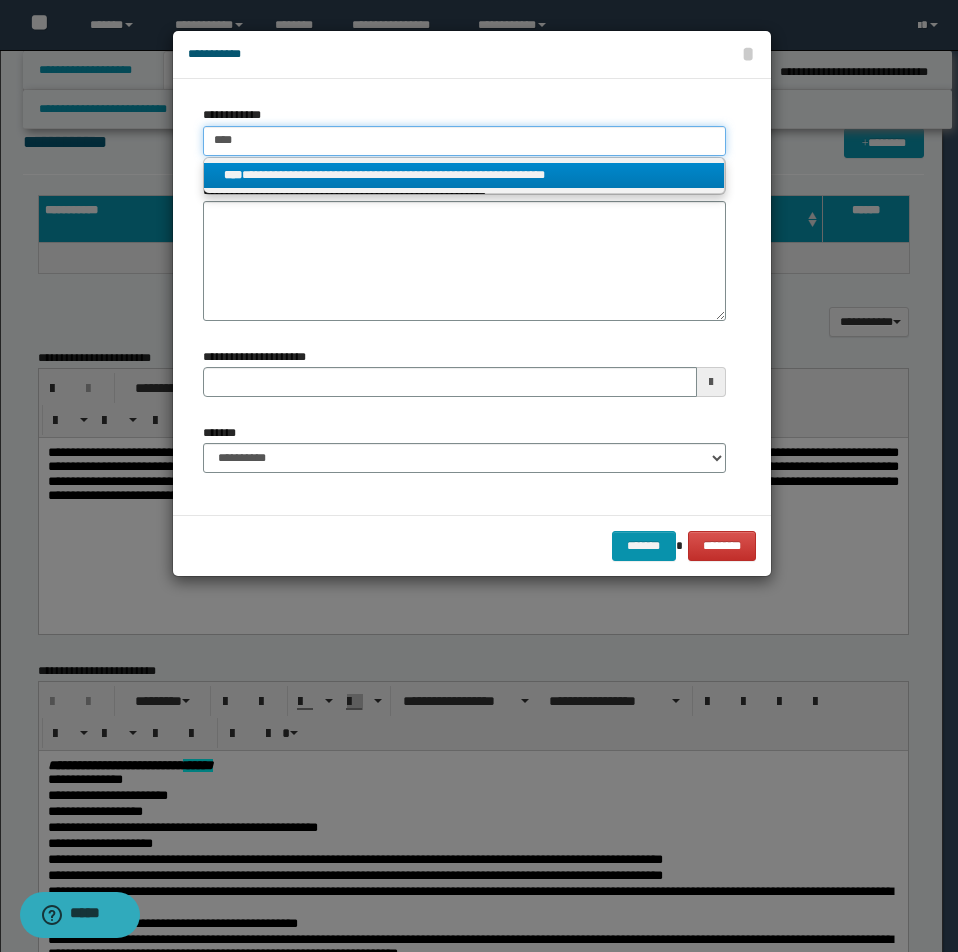 type on "****" 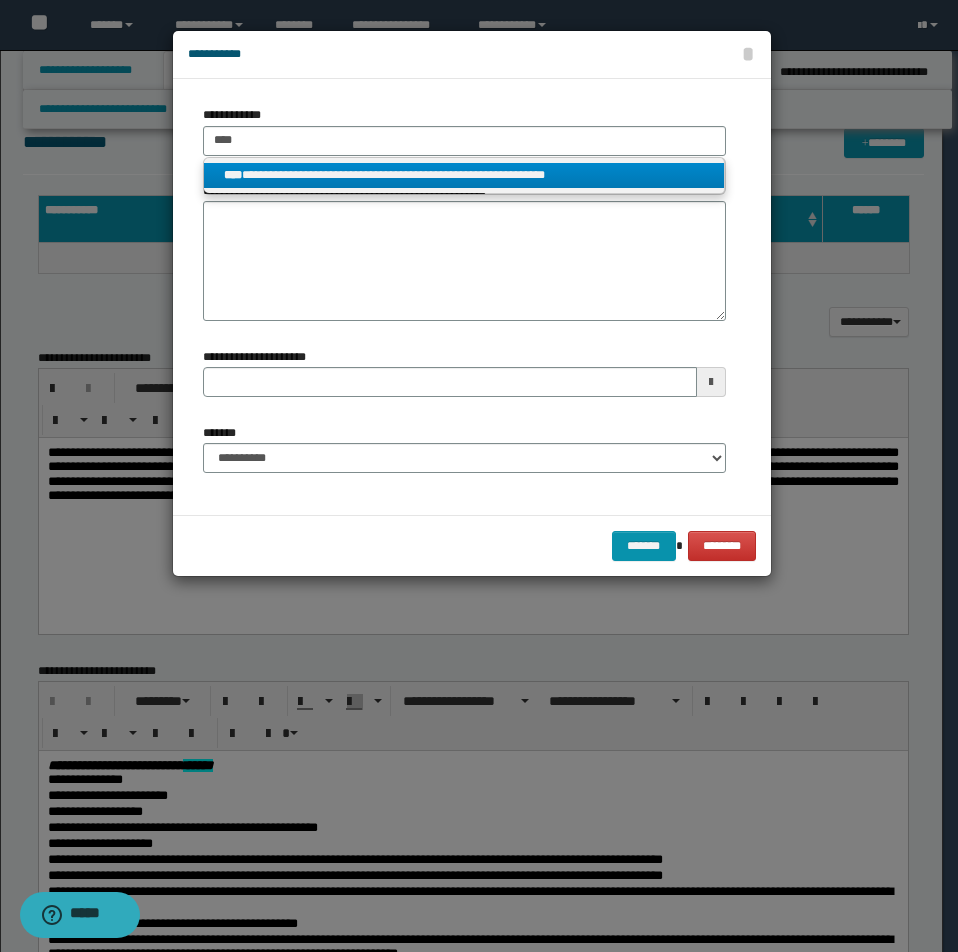 click on "**********" at bounding box center [464, 175] 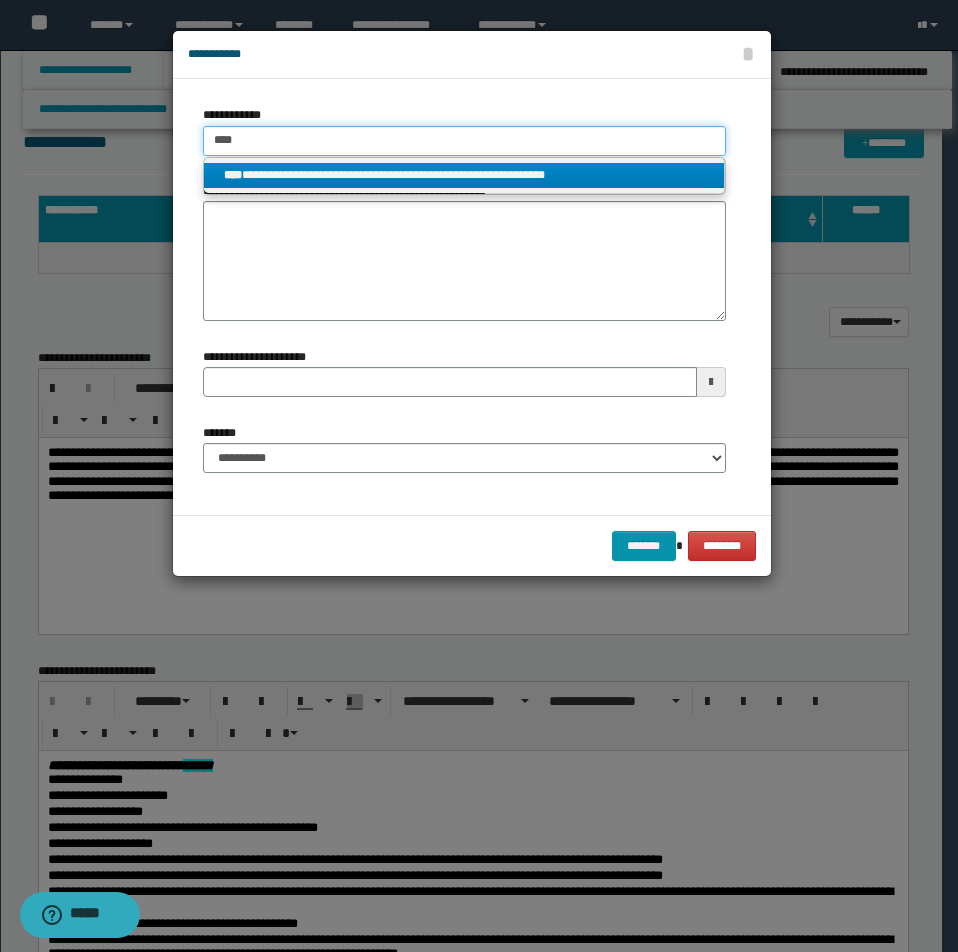 type 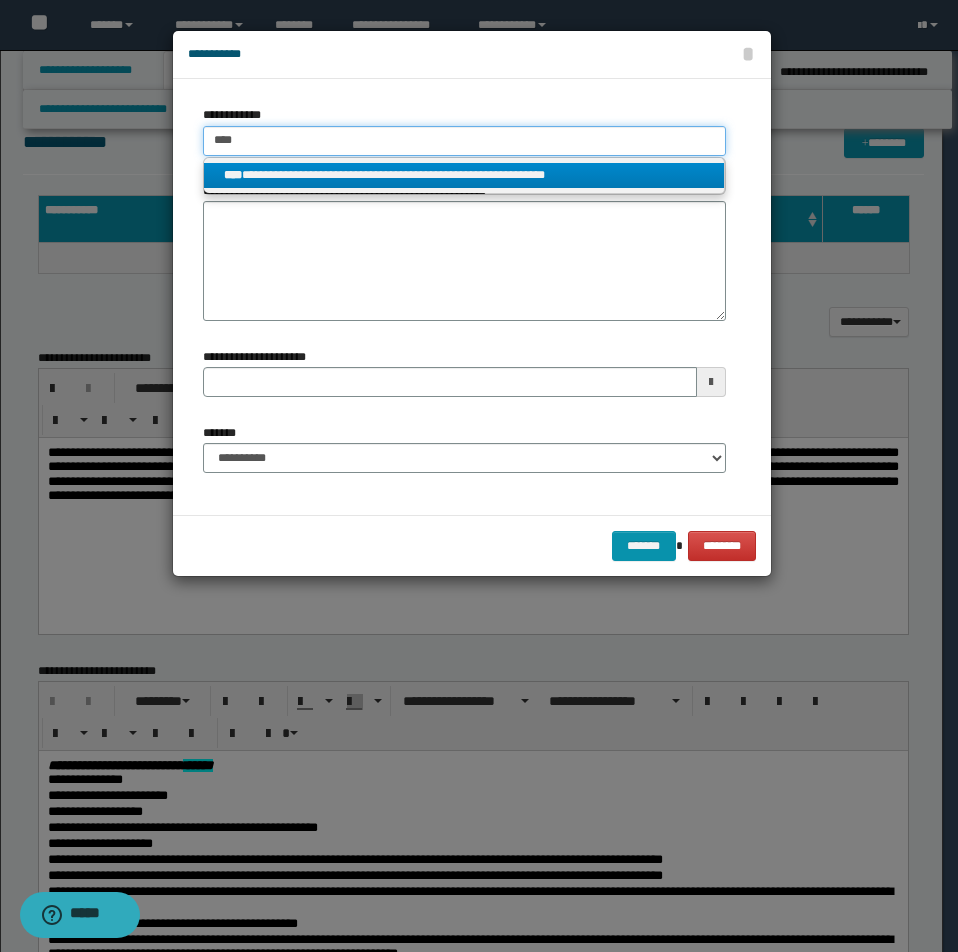 type on "**********" 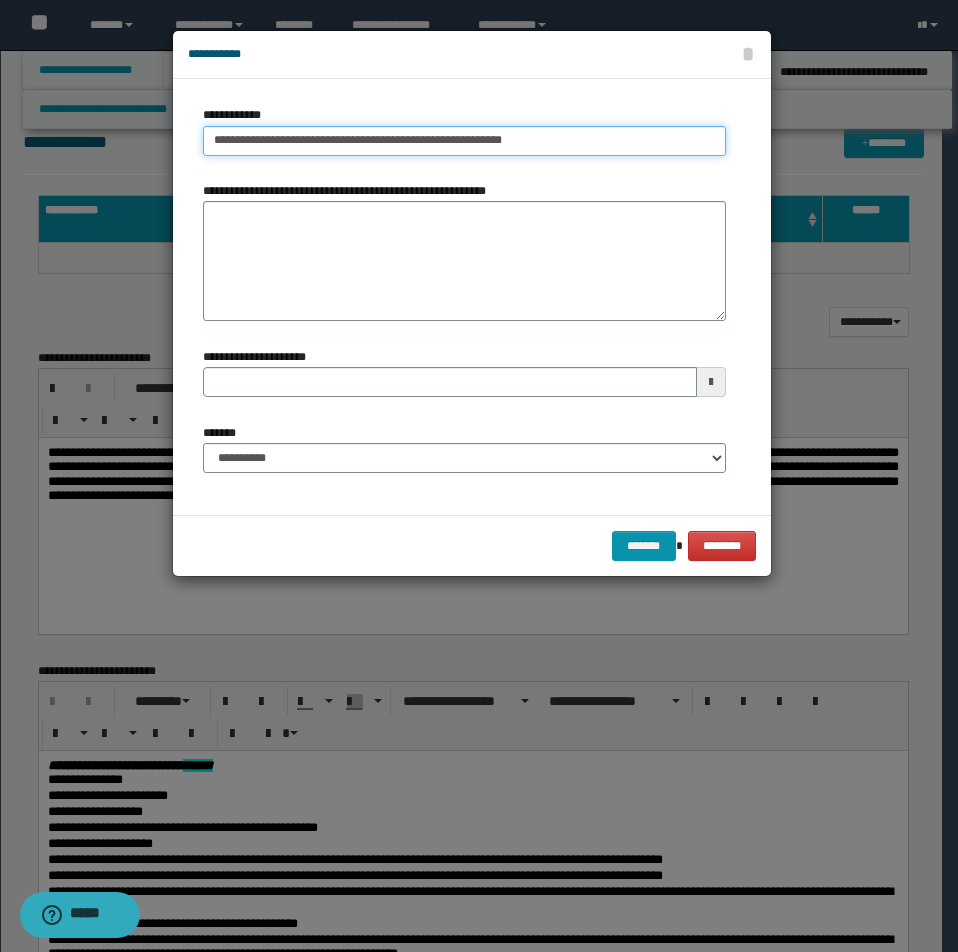 click on "**********" at bounding box center [464, 141] 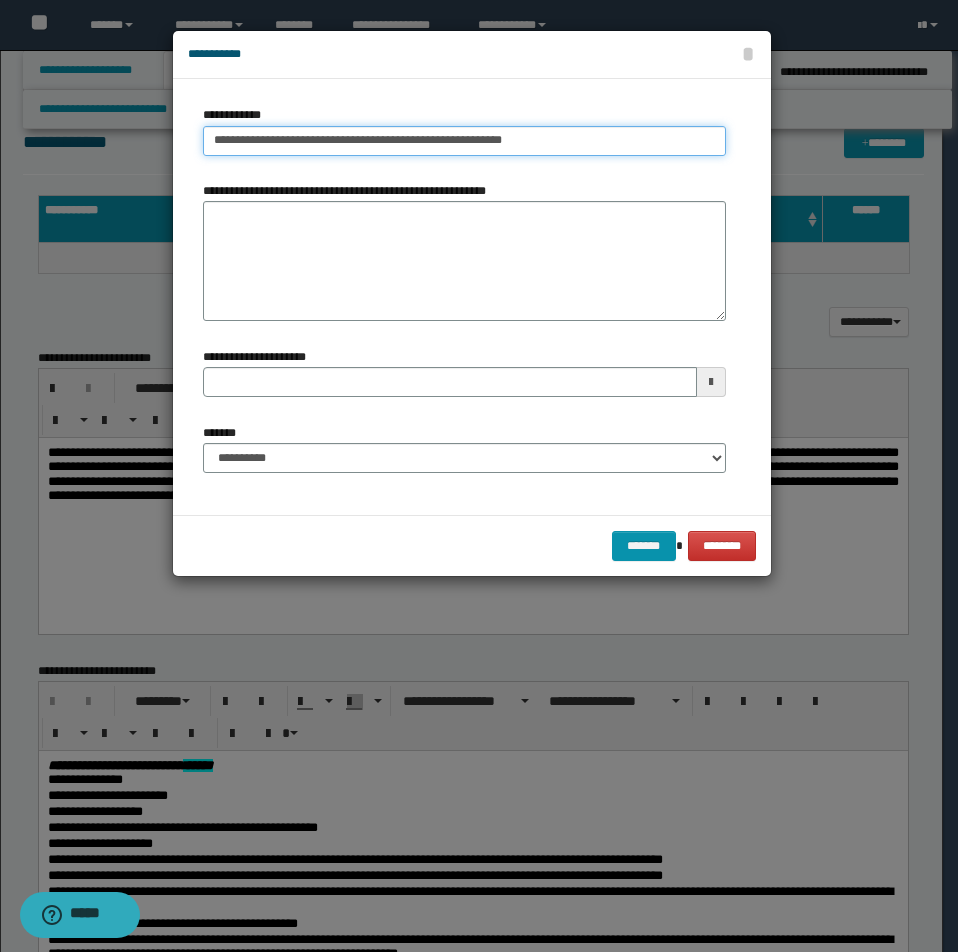 drag, startPoint x: 210, startPoint y: 143, endPoint x: 685, endPoint y: 143, distance: 475 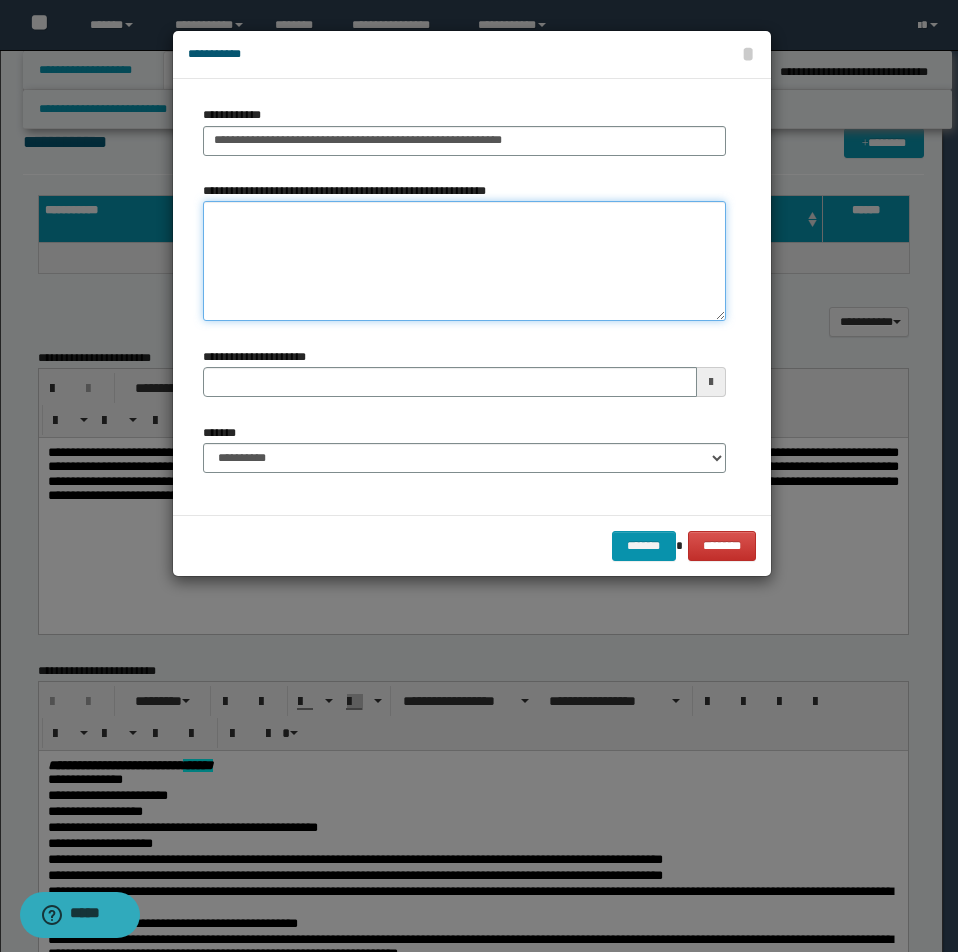 click on "**********" at bounding box center (464, 261) 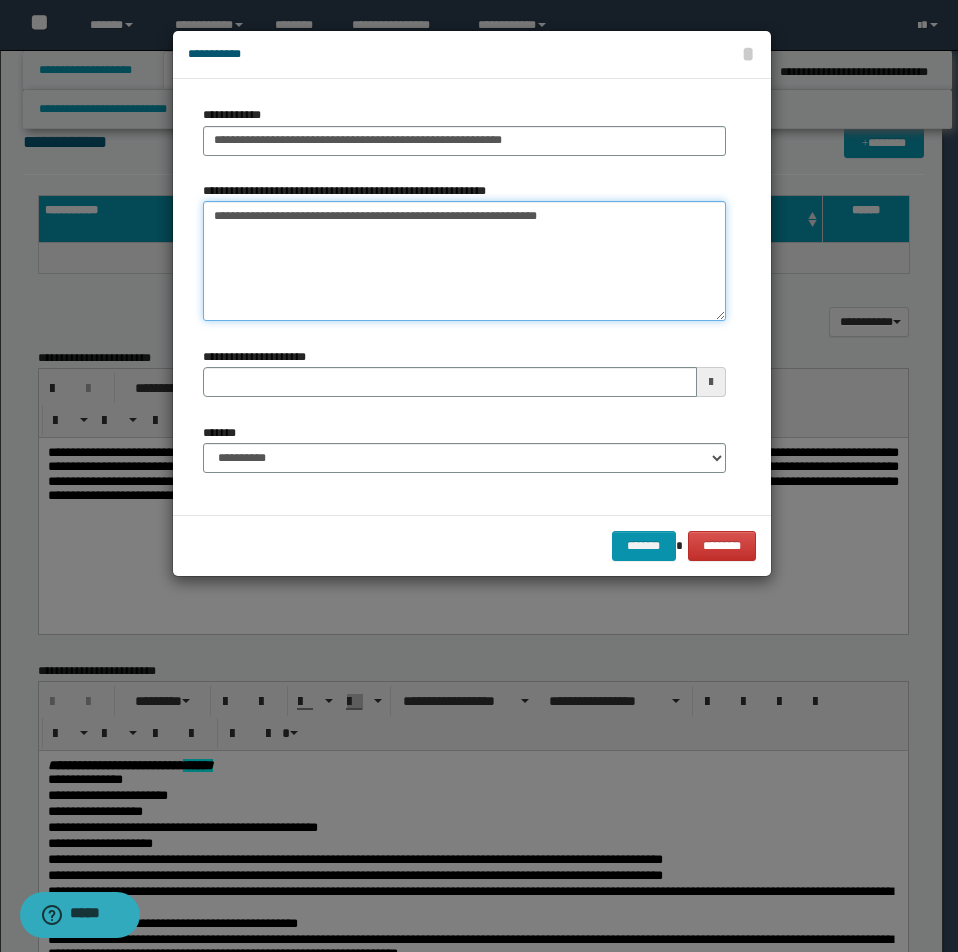 type on "**********" 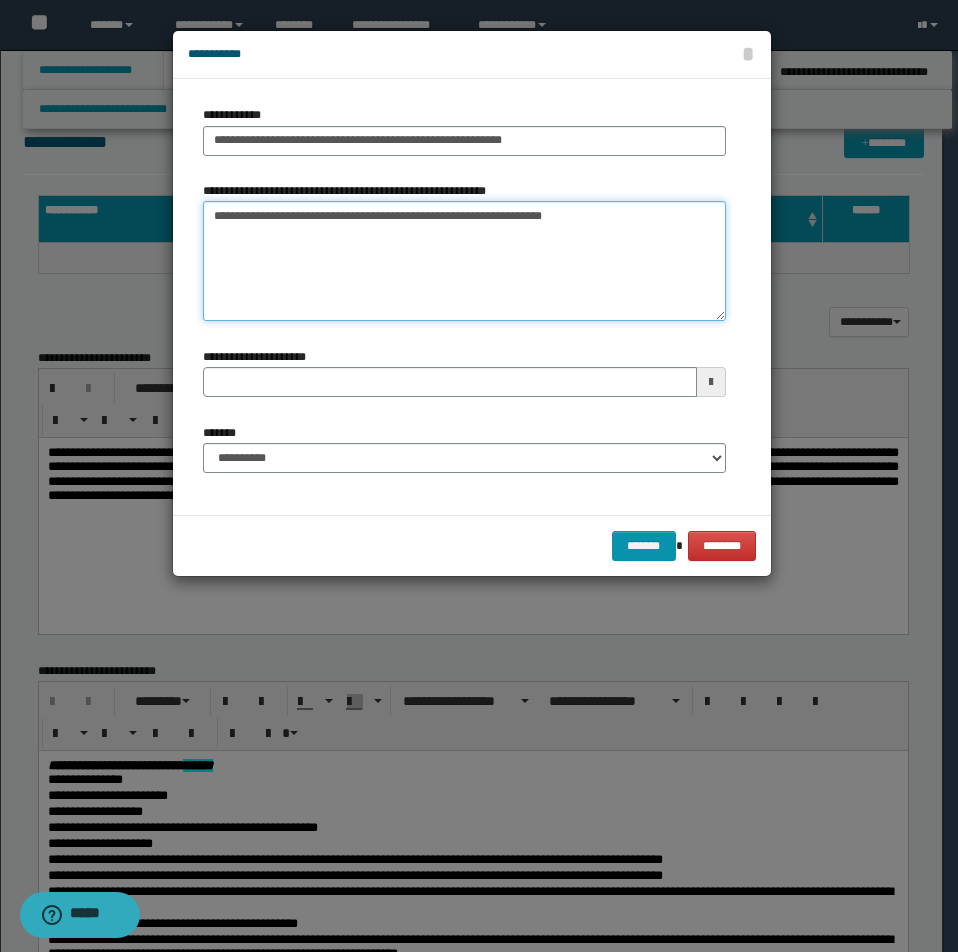 type 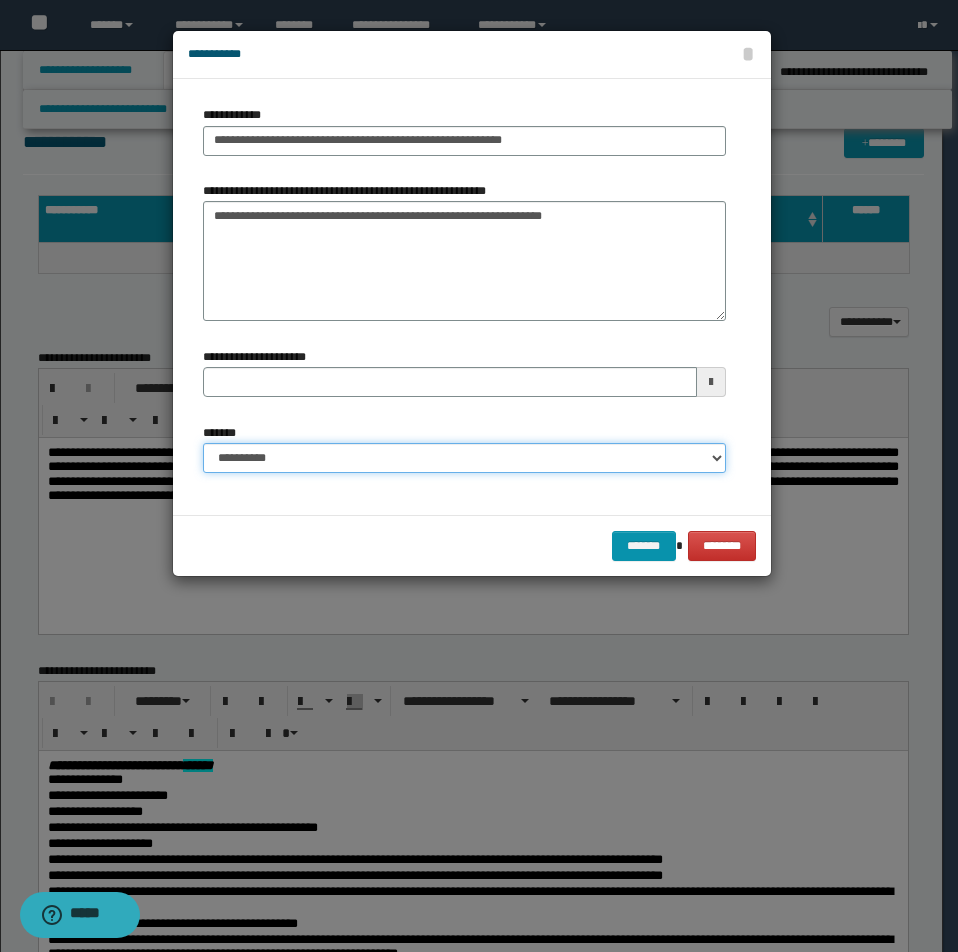 click on "**********" at bounding box center [464, 458] 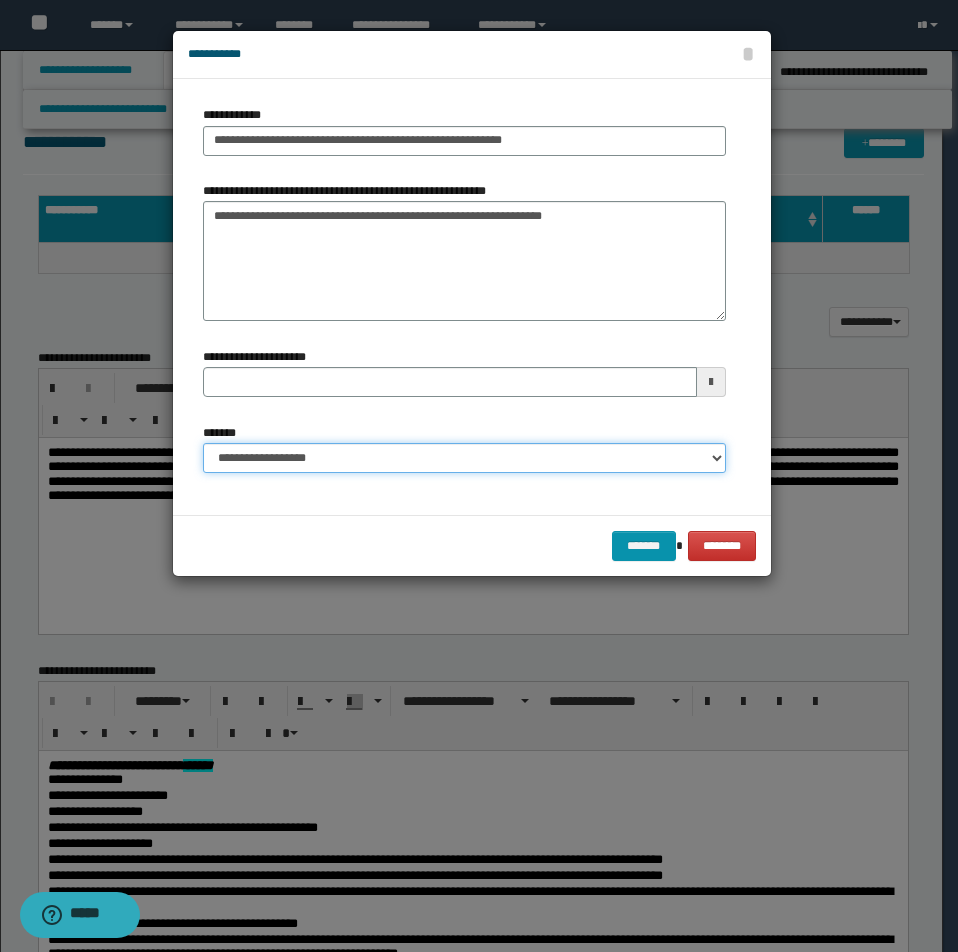 click on "**********" at bounding box center (464, 458) 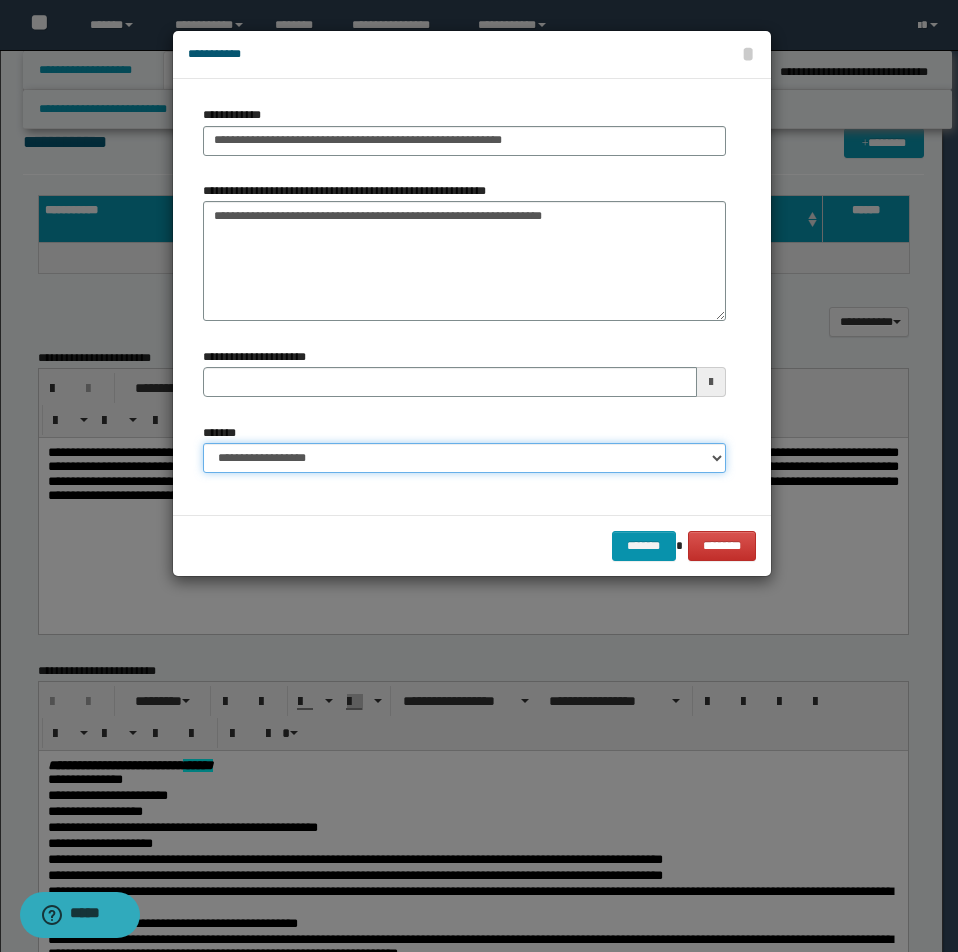 click on "**********" at bounding box center [464, 458] 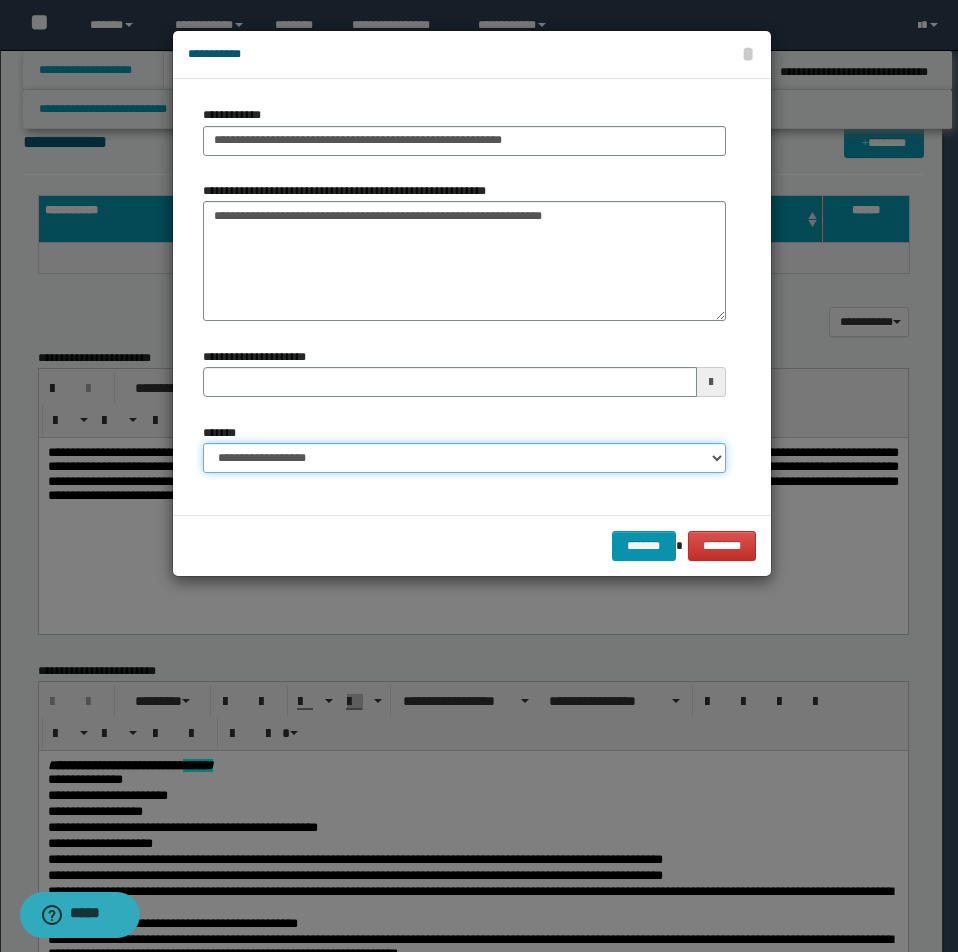 select on "*" 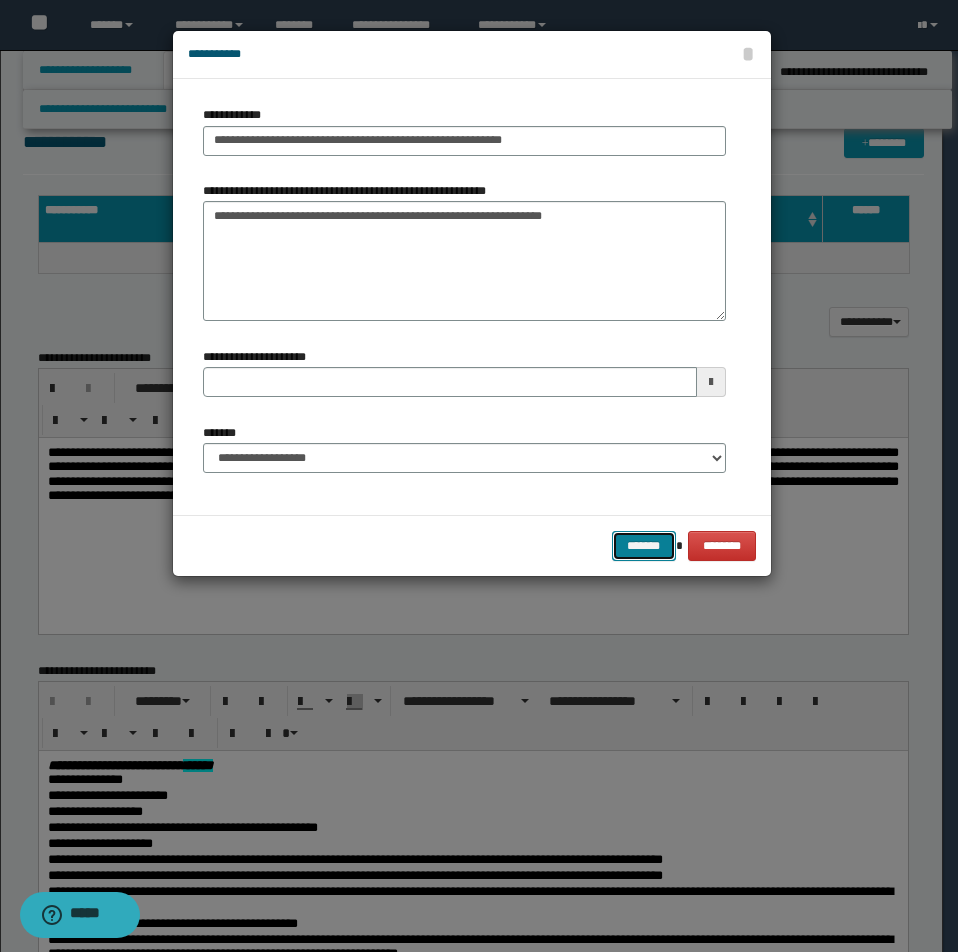 click on "*******" at bounding box center [644, 546] 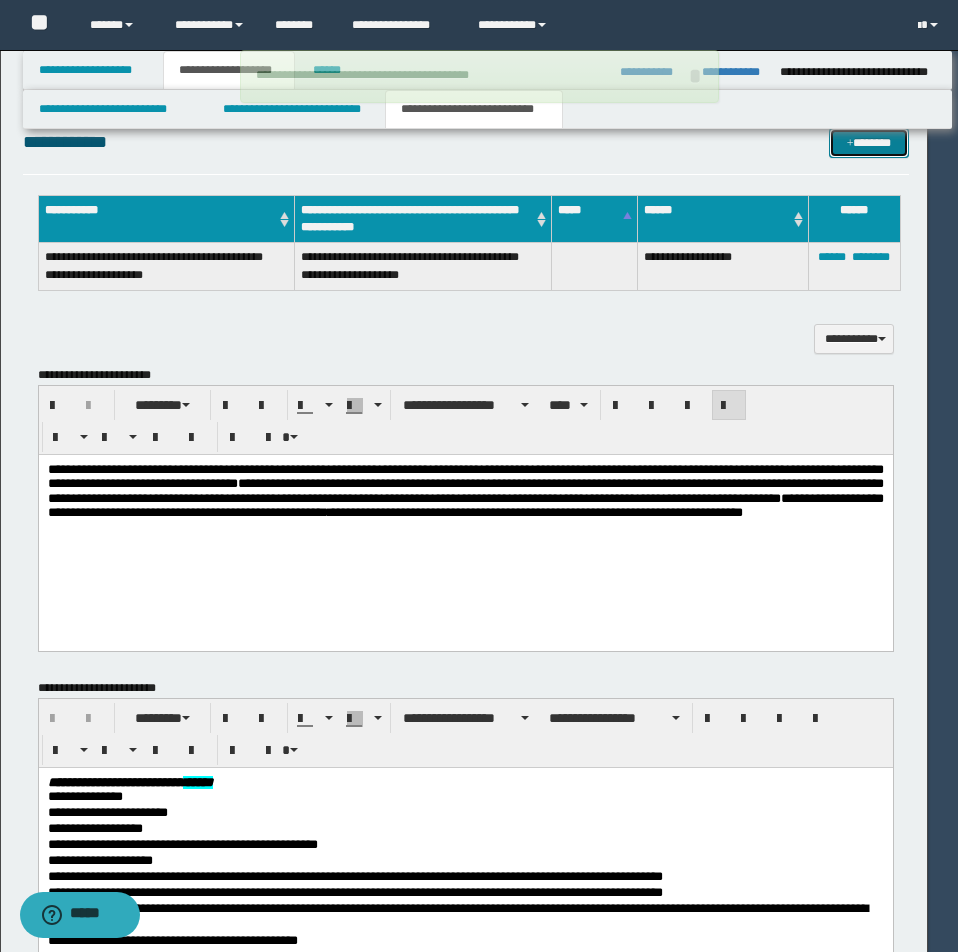 type 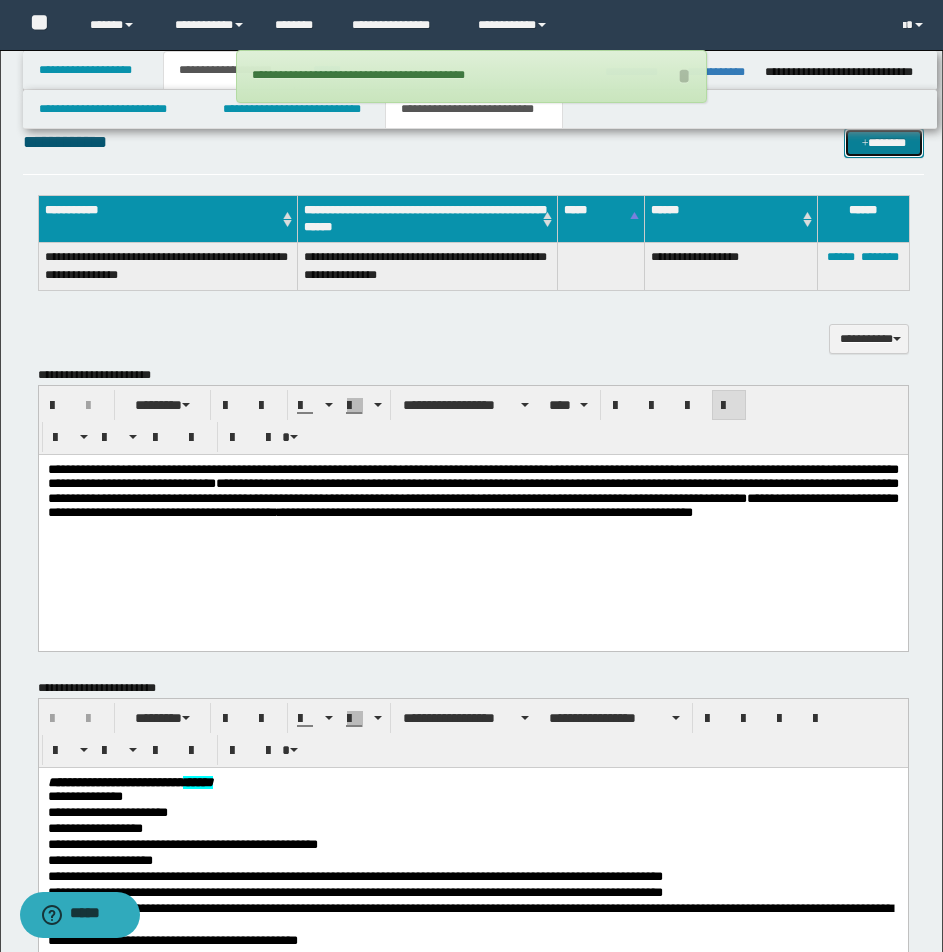 click on "*******" at bounding box center (884, 143) 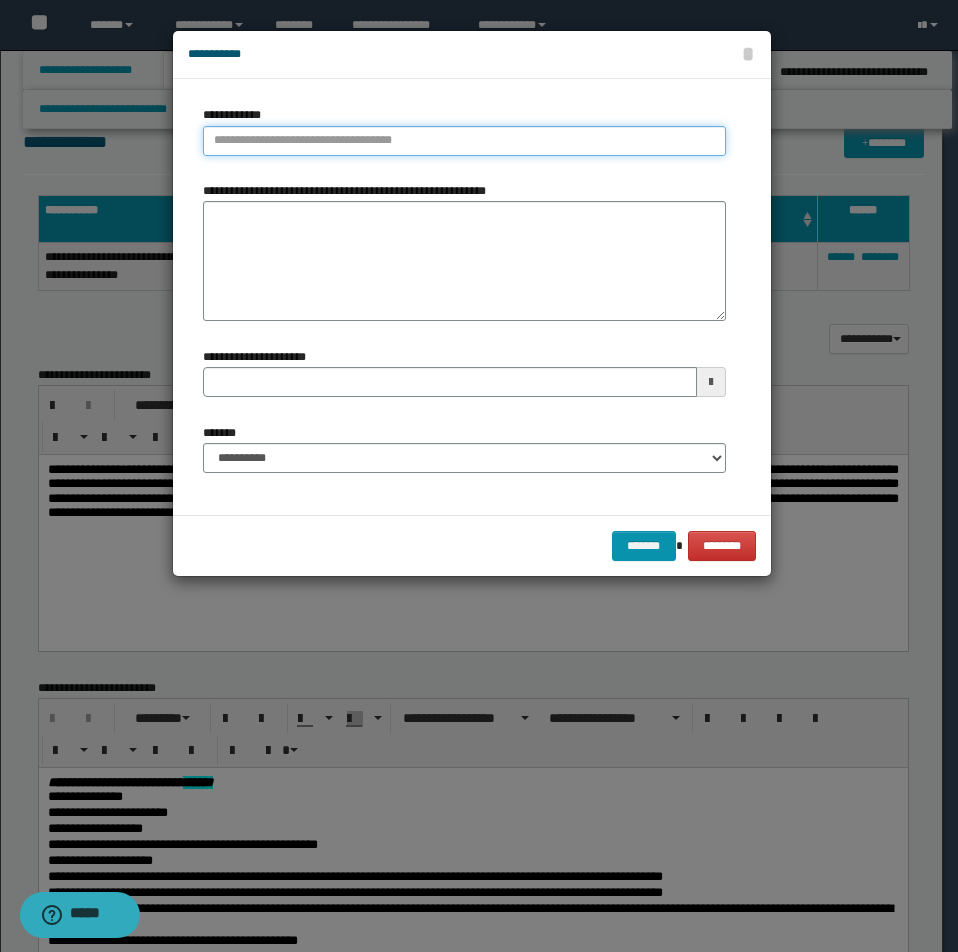 type on "**********" 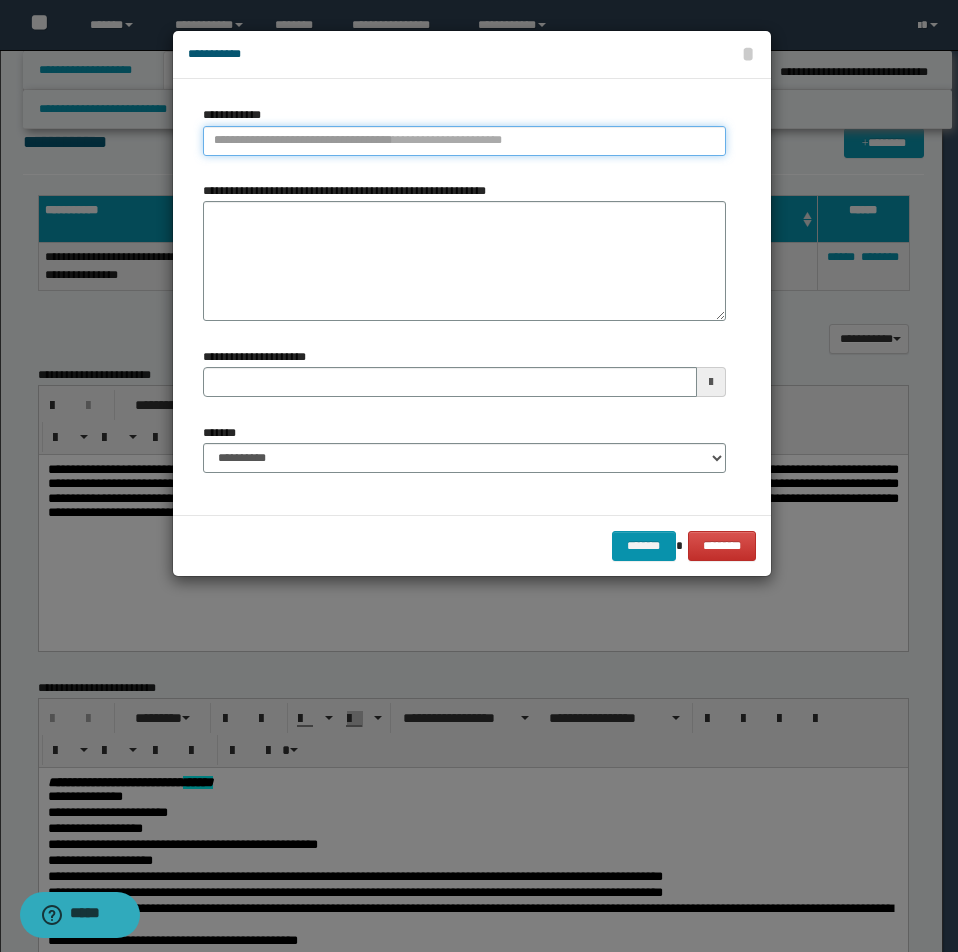 click on "**********" at bounding box center [464, 141] 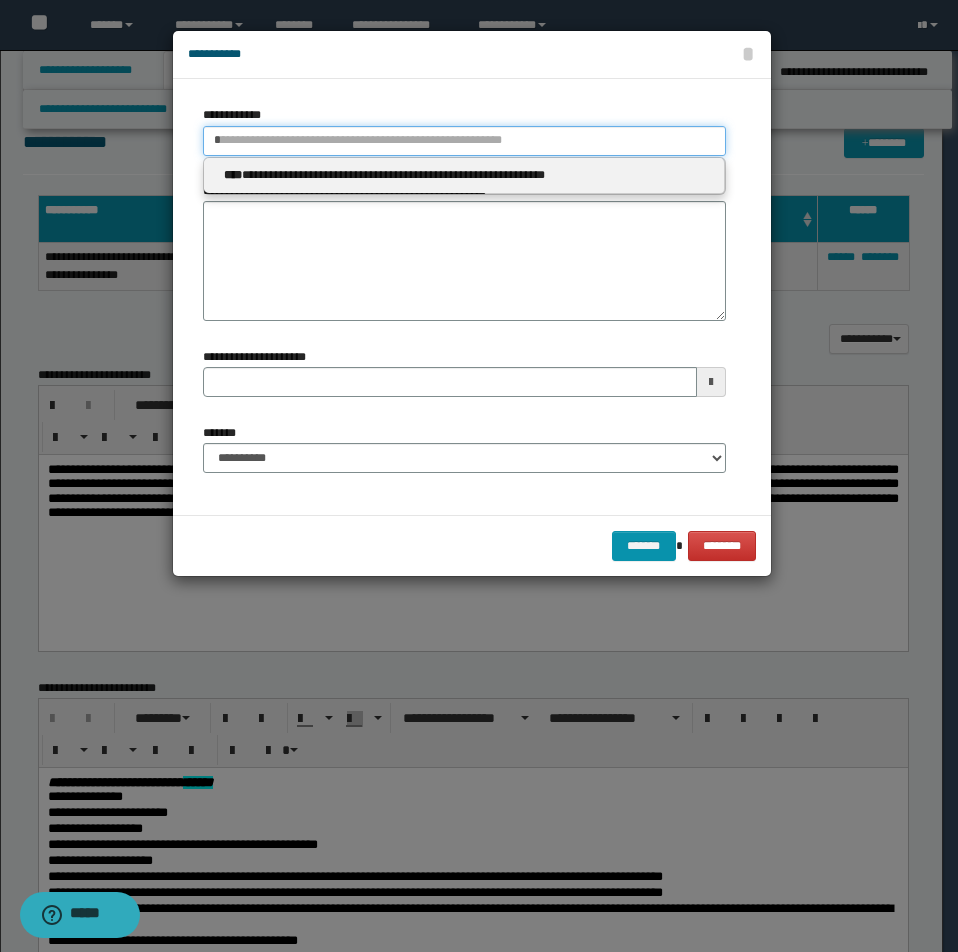 type on "**" 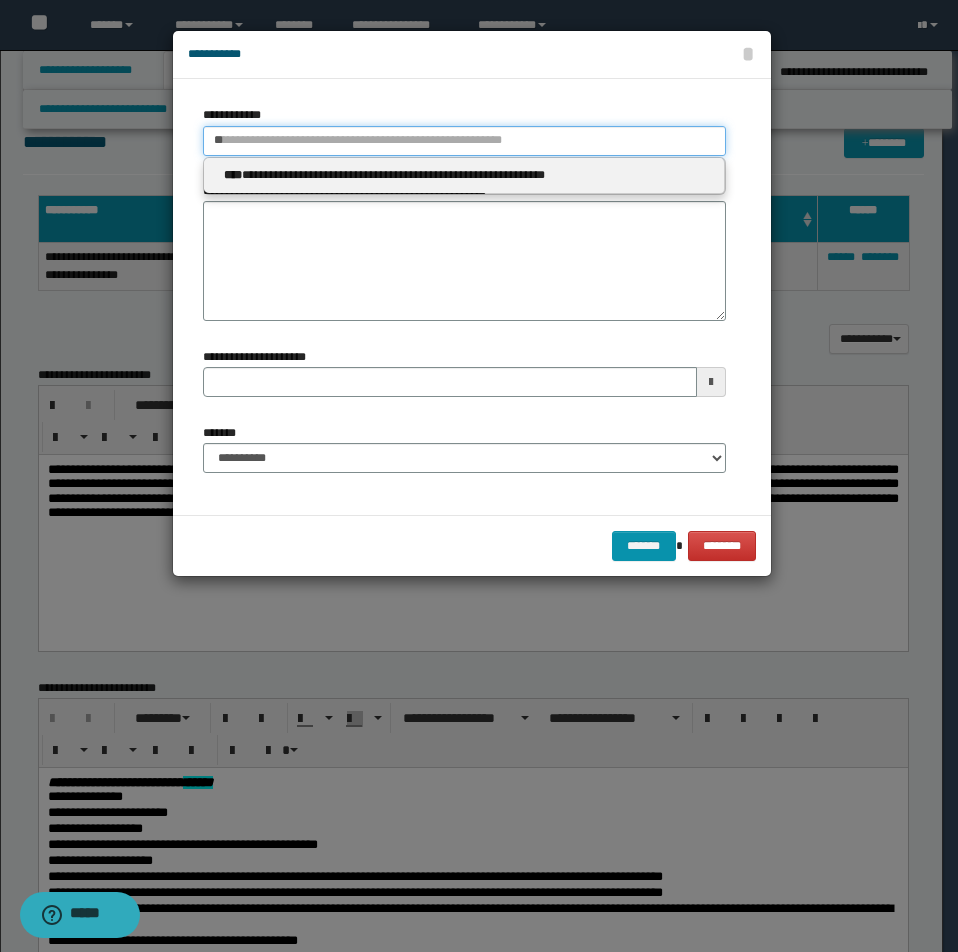 type 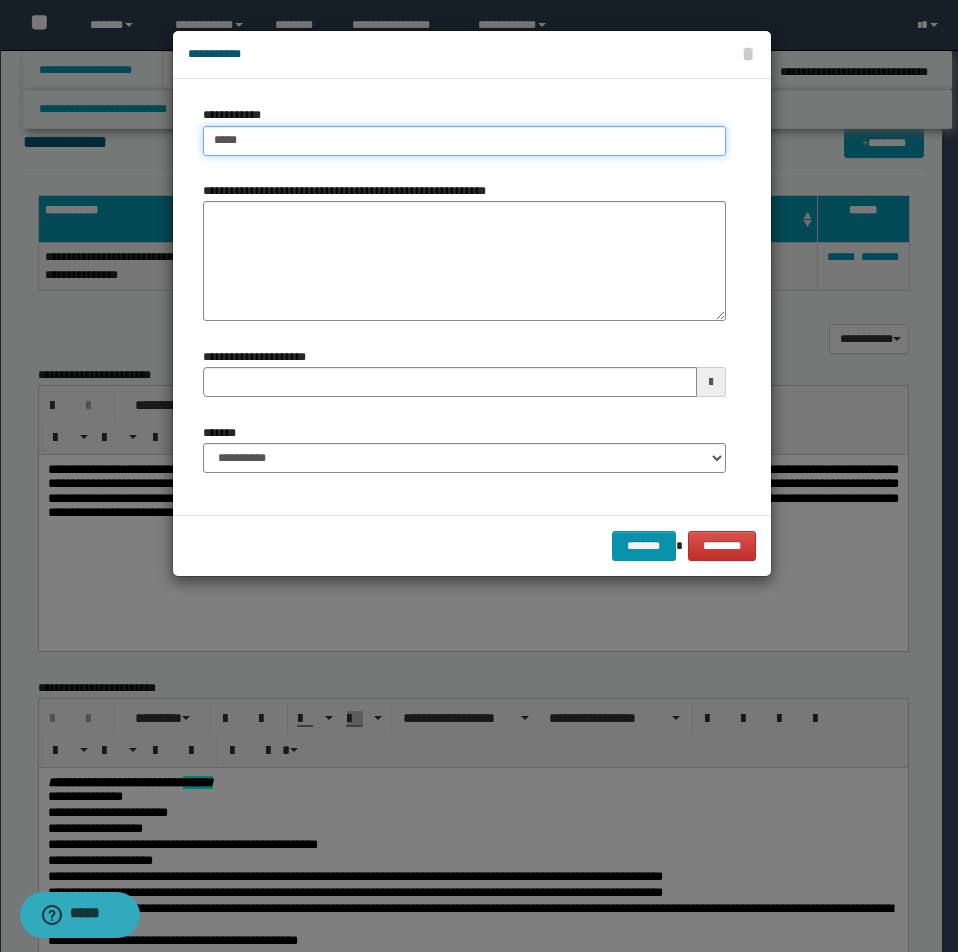click on "*****" at bounding box center [464, 141] 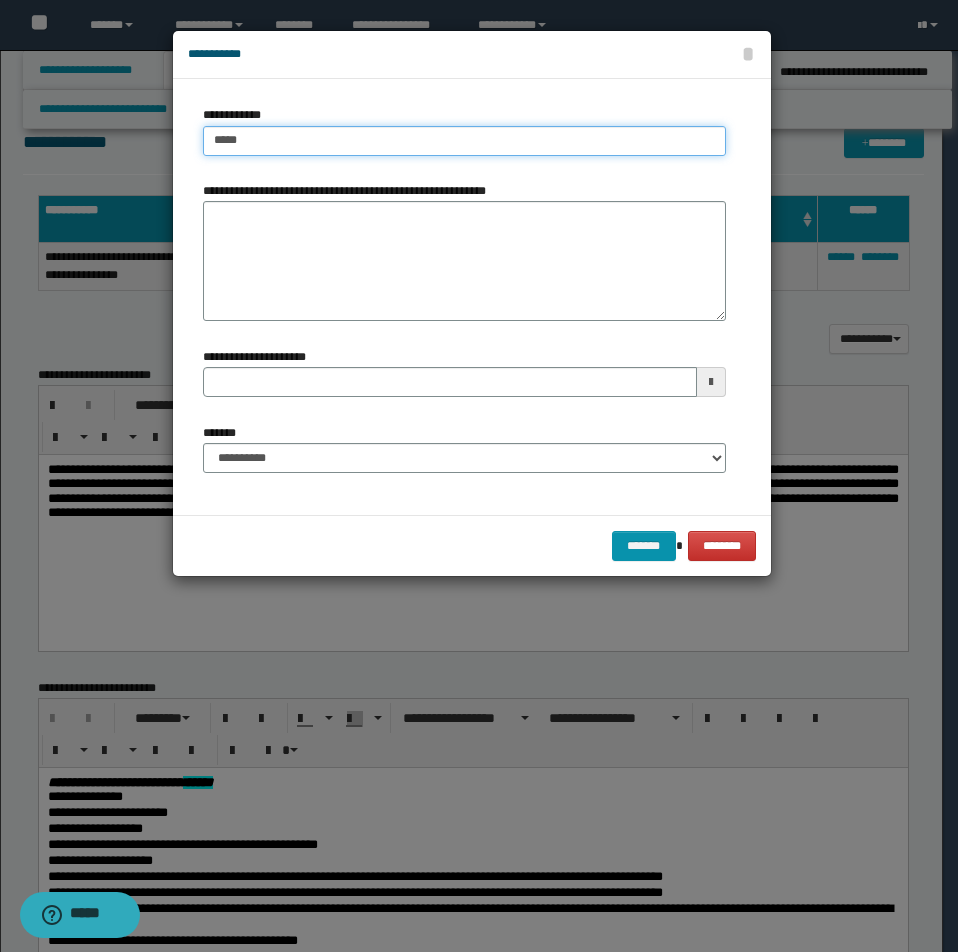 click on "*****" at bounding box center (464, 141) 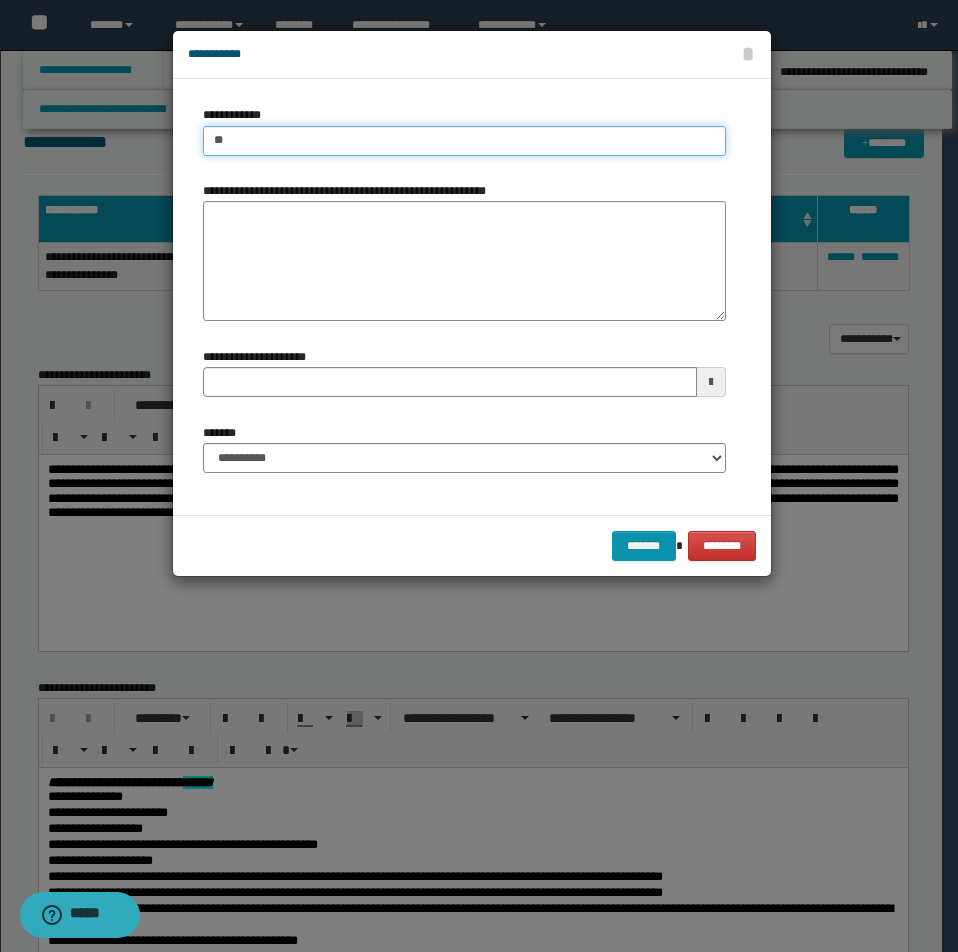 type on "*" 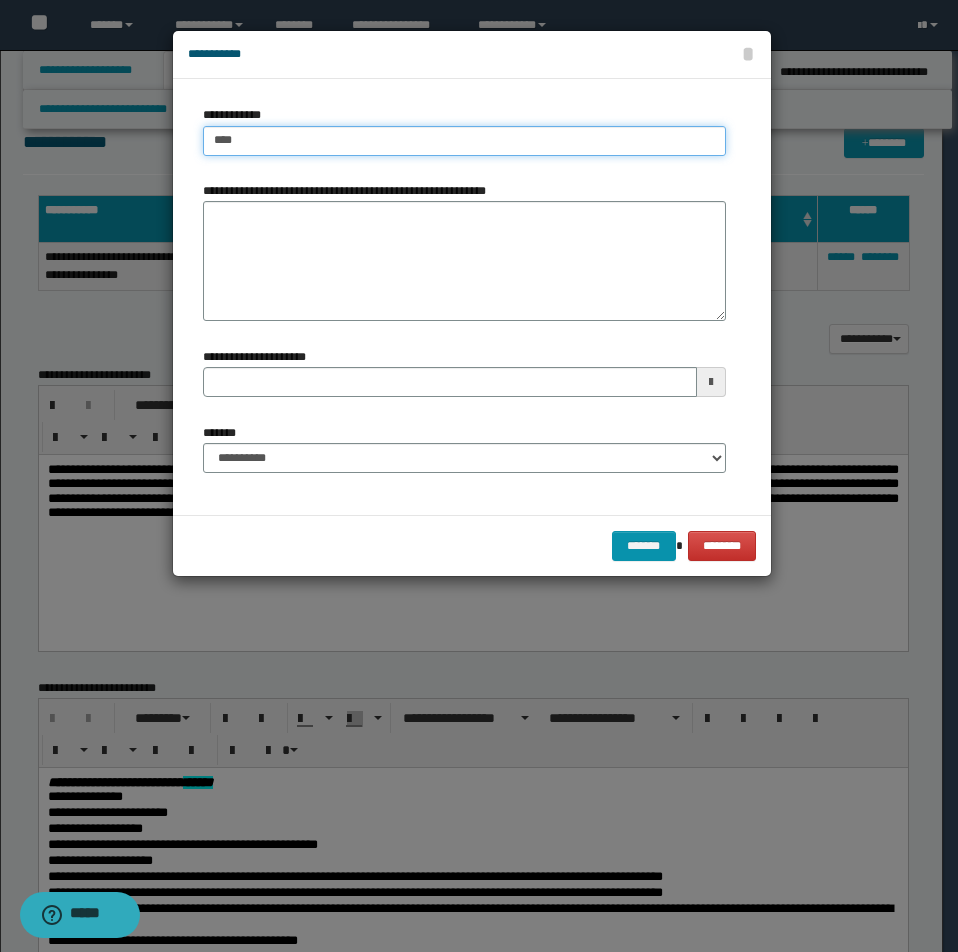 type on "*****" 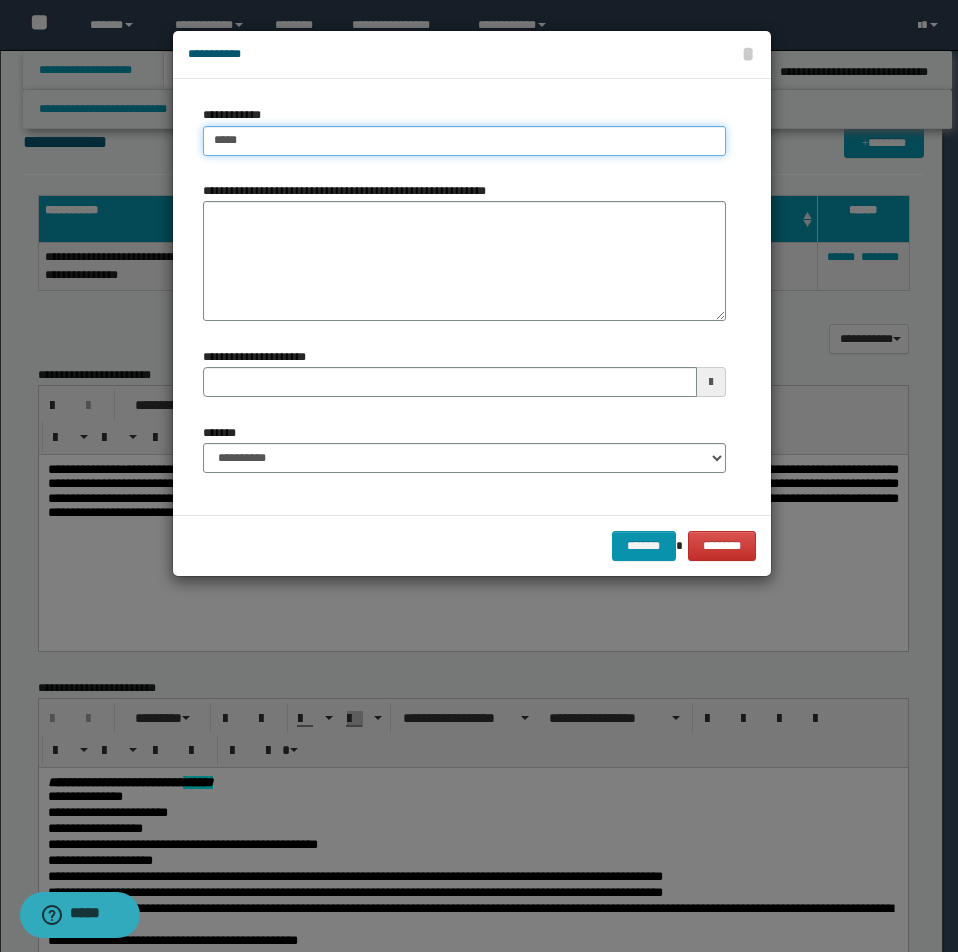 type on "*****" 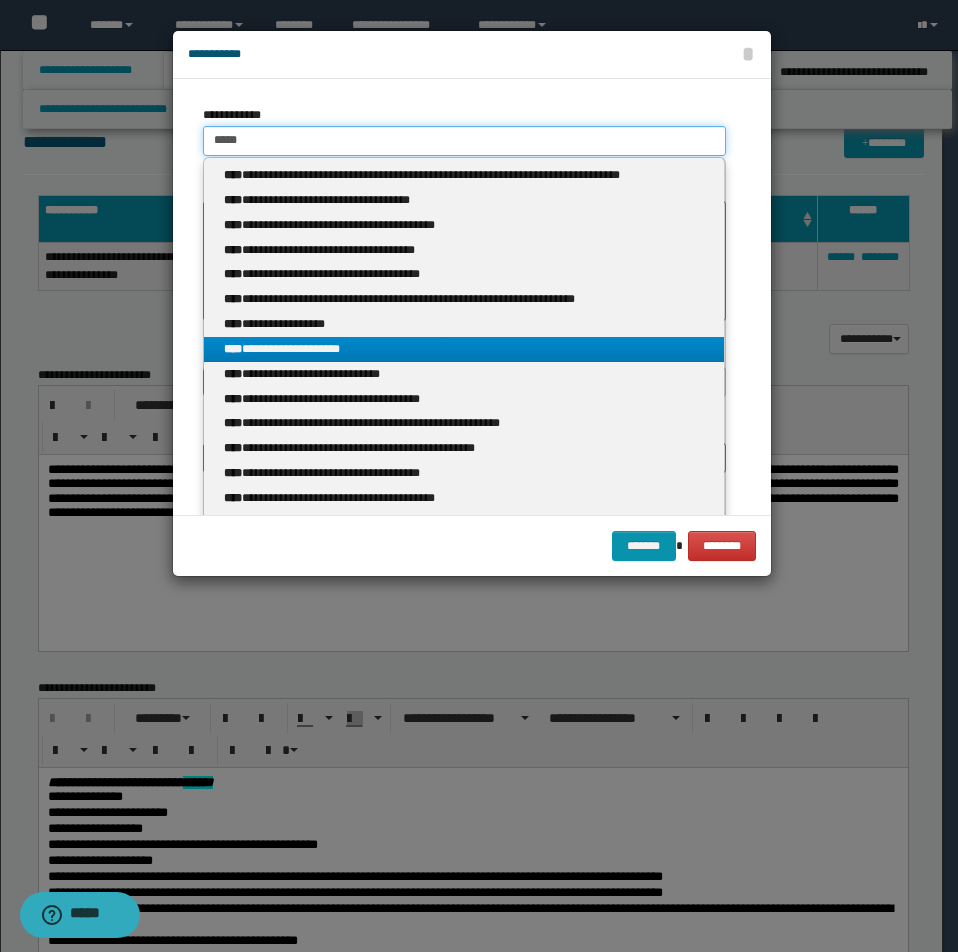 type on "*****" 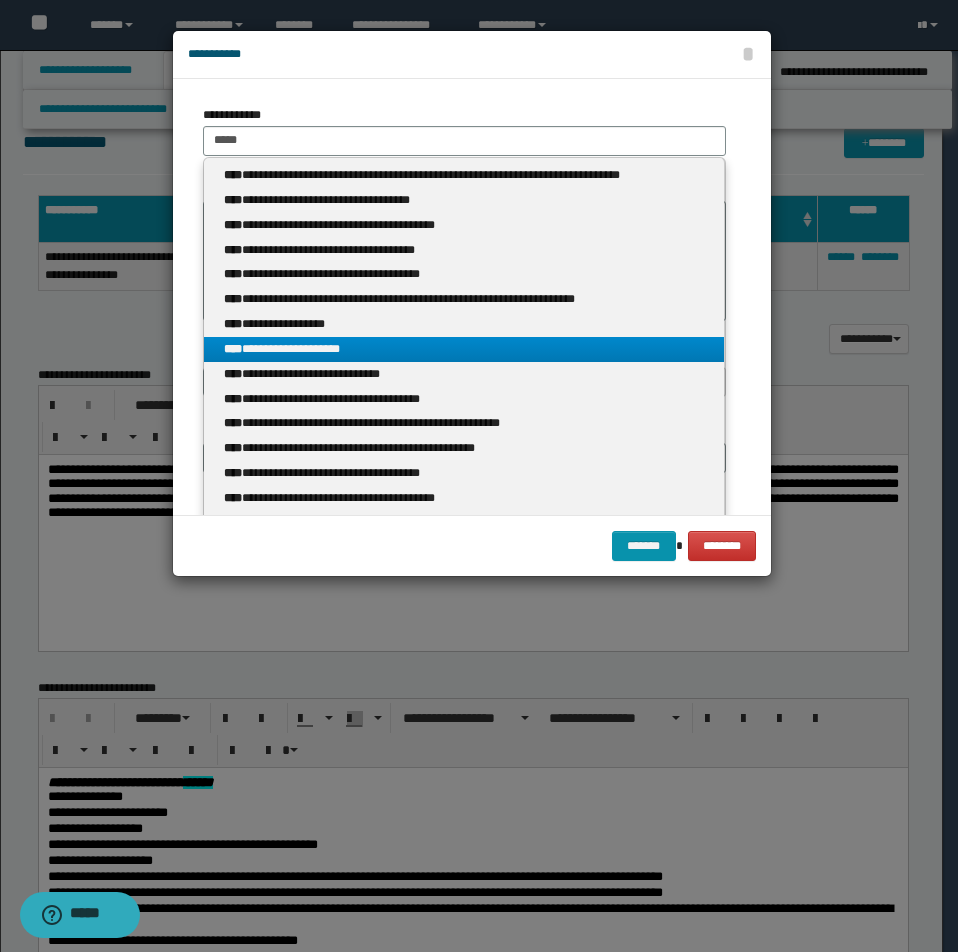 click on "**********" at bounding box center (464, 349) 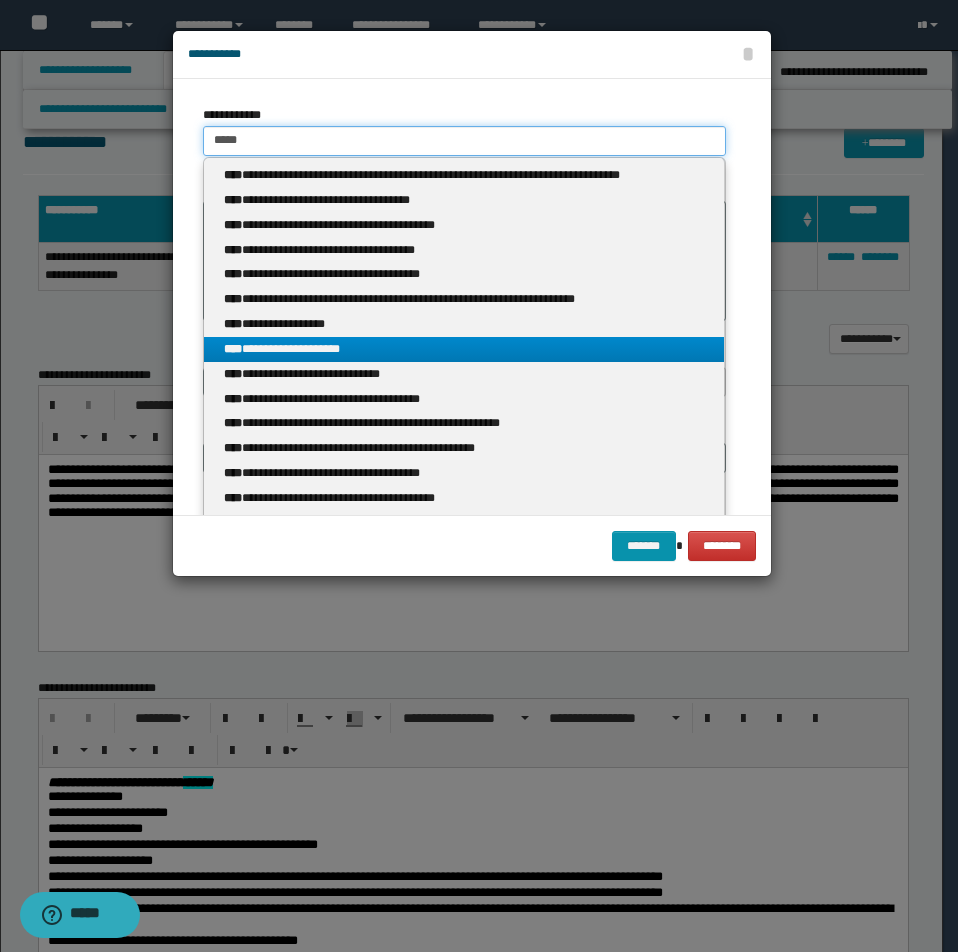 type 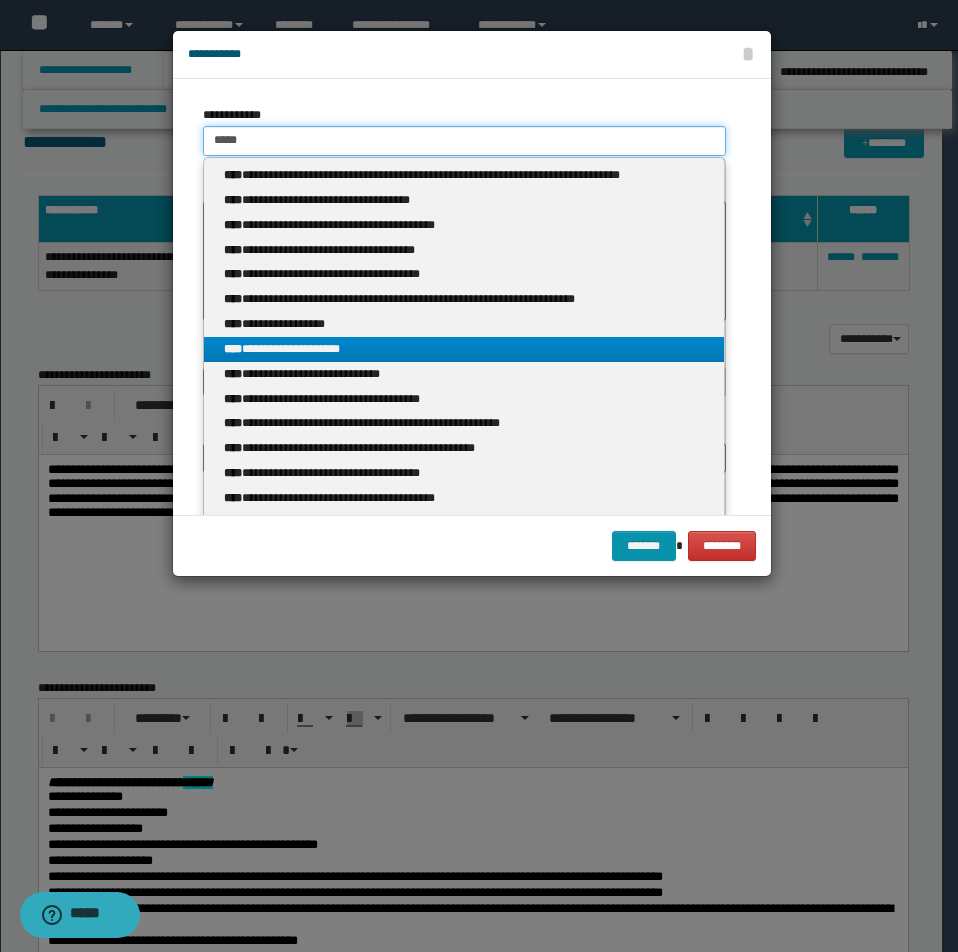 type on "**********" 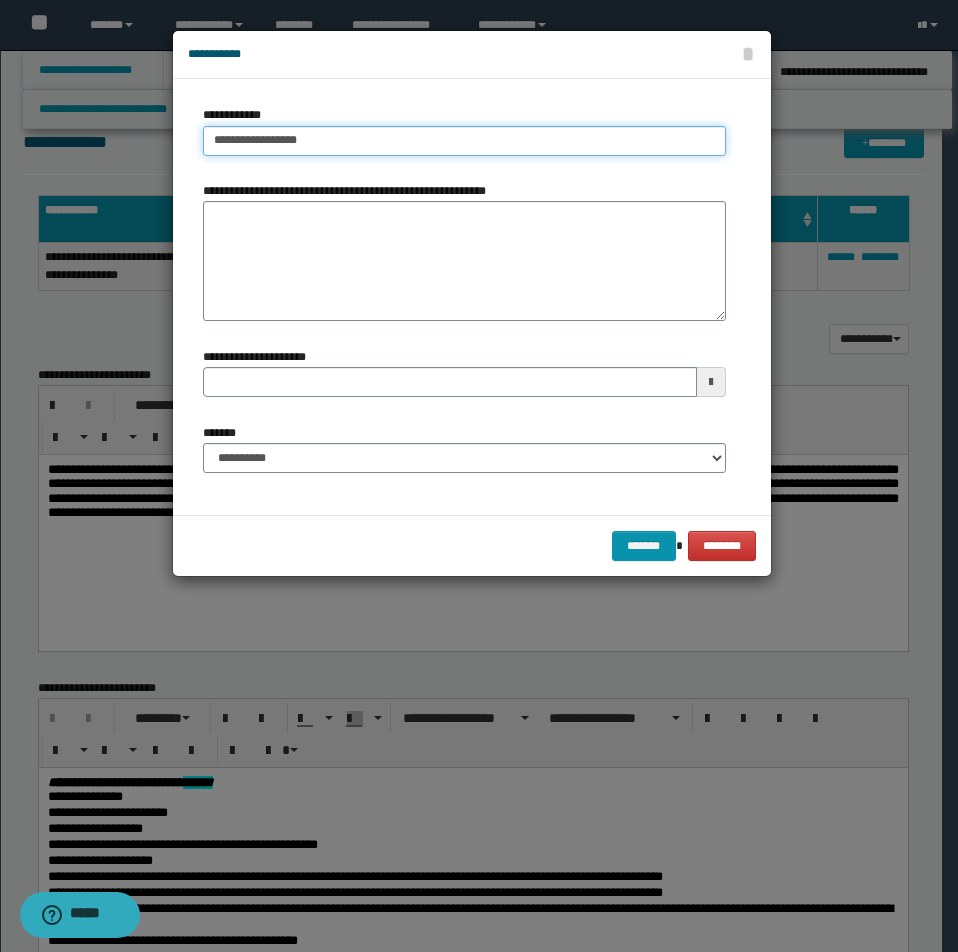 drag, startPoint x: 216, startPoint y: 140, endPoint x: 435, endPoint y: 135, distance: 219.05707 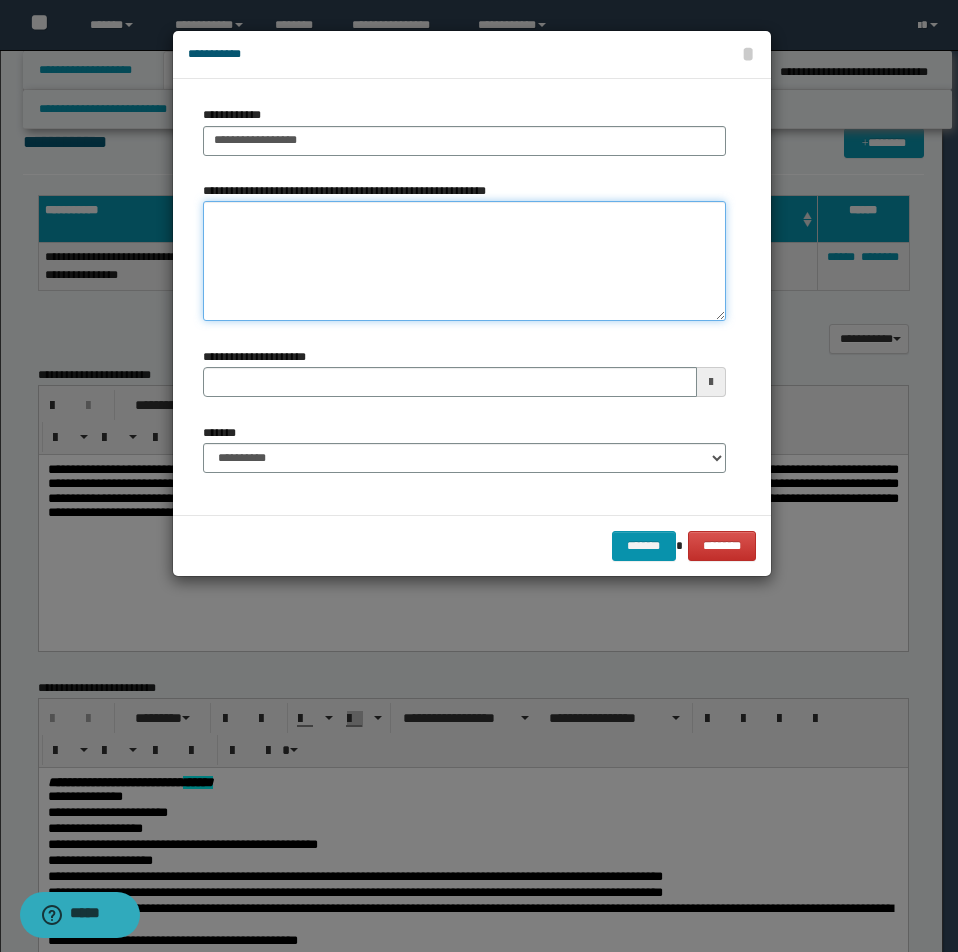 click on "**********" at bounding box center (464, 261) 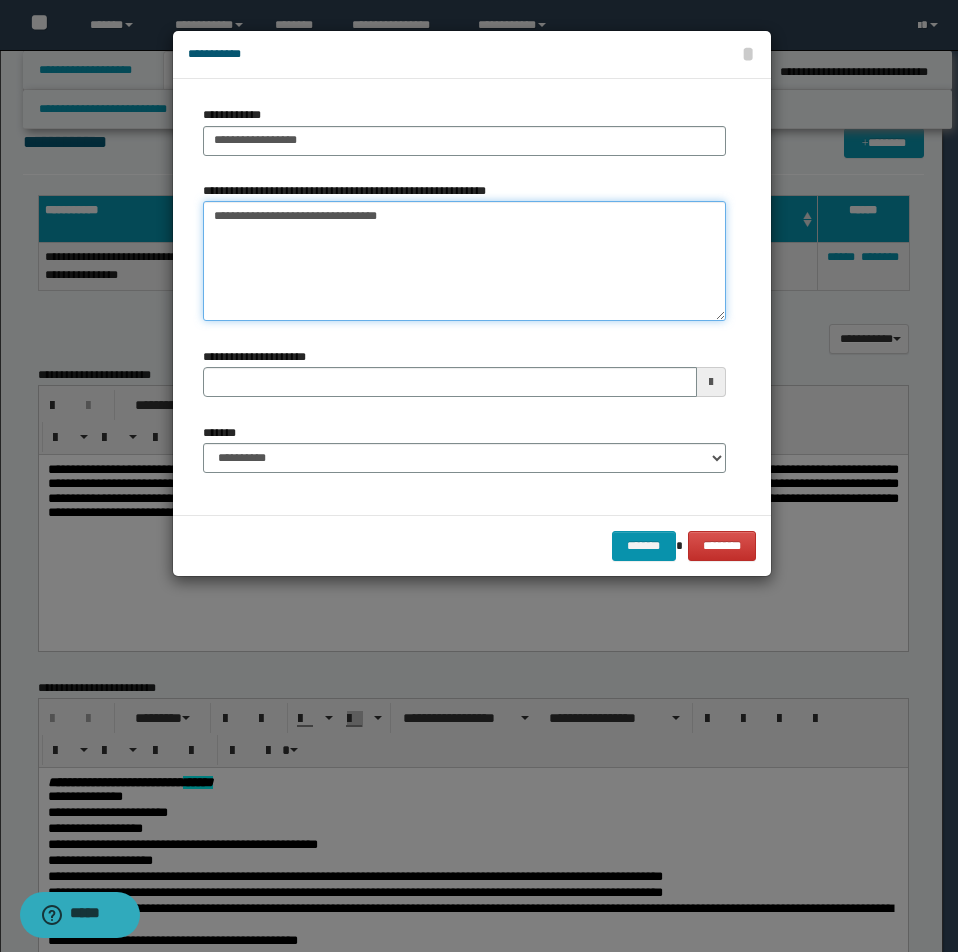 type on "**********" 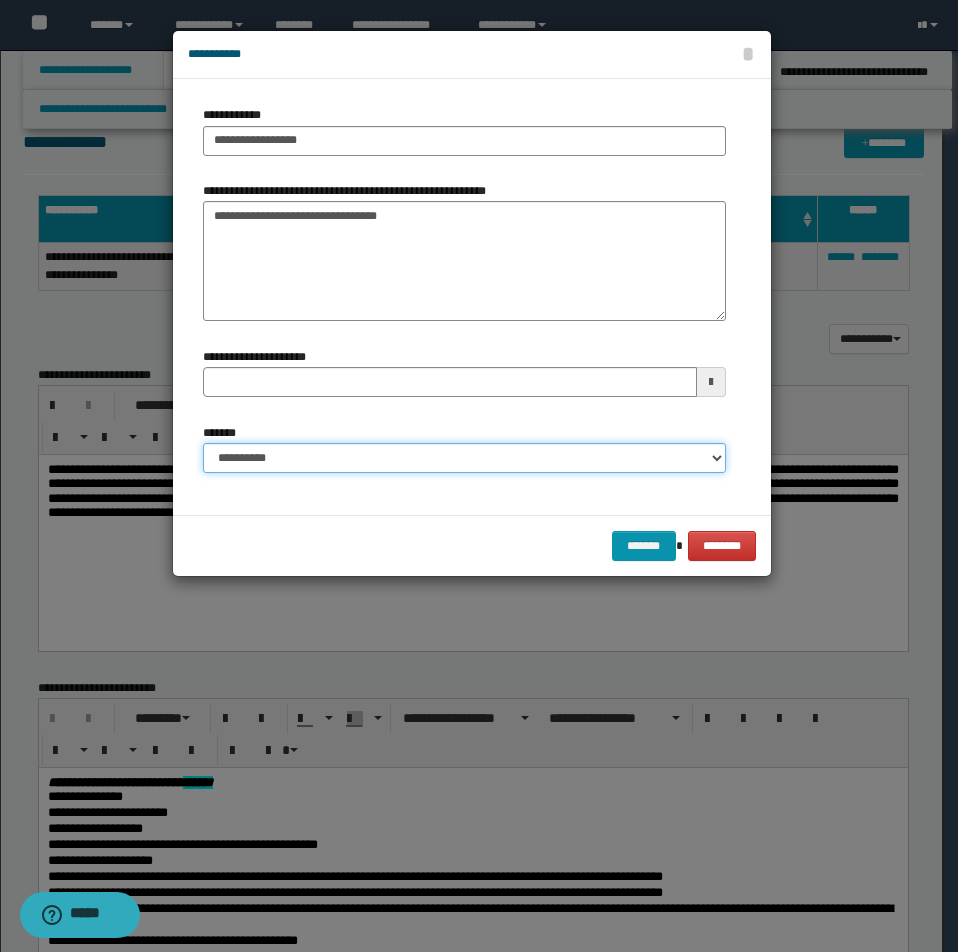 click on "**********" at bounding box center (464, 458) 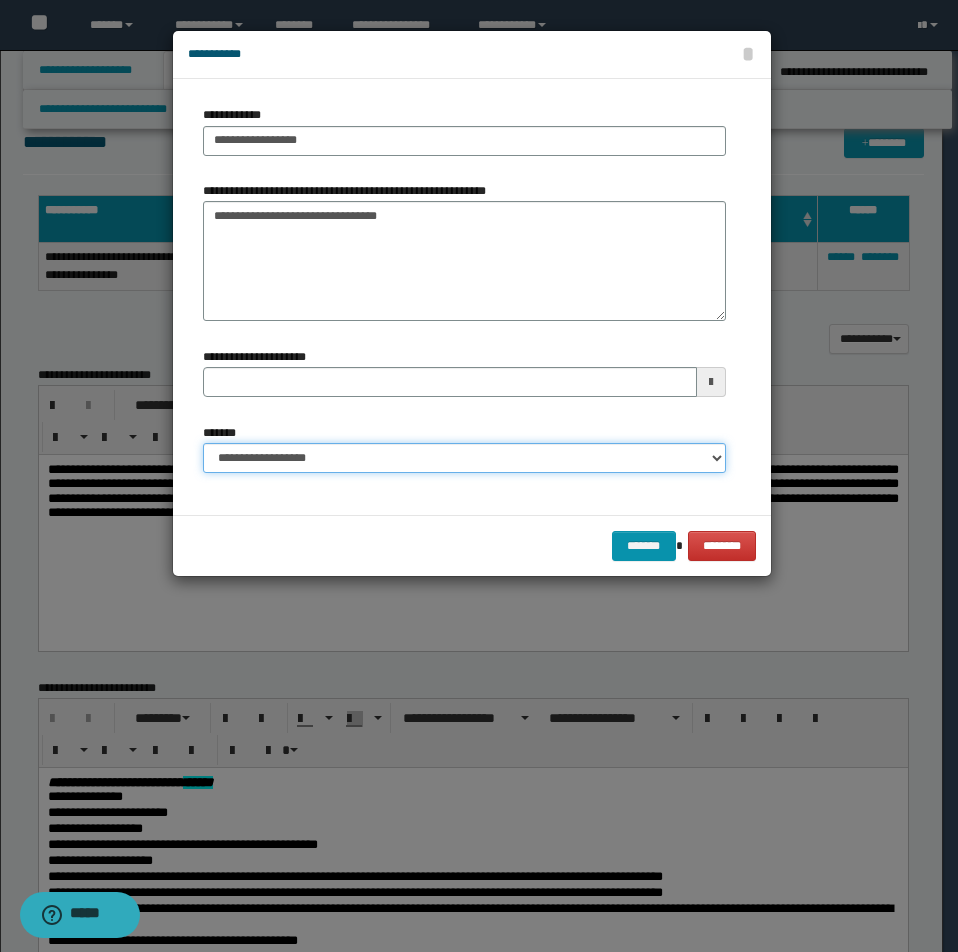 click on "**********" at bounding box center [464, 458] 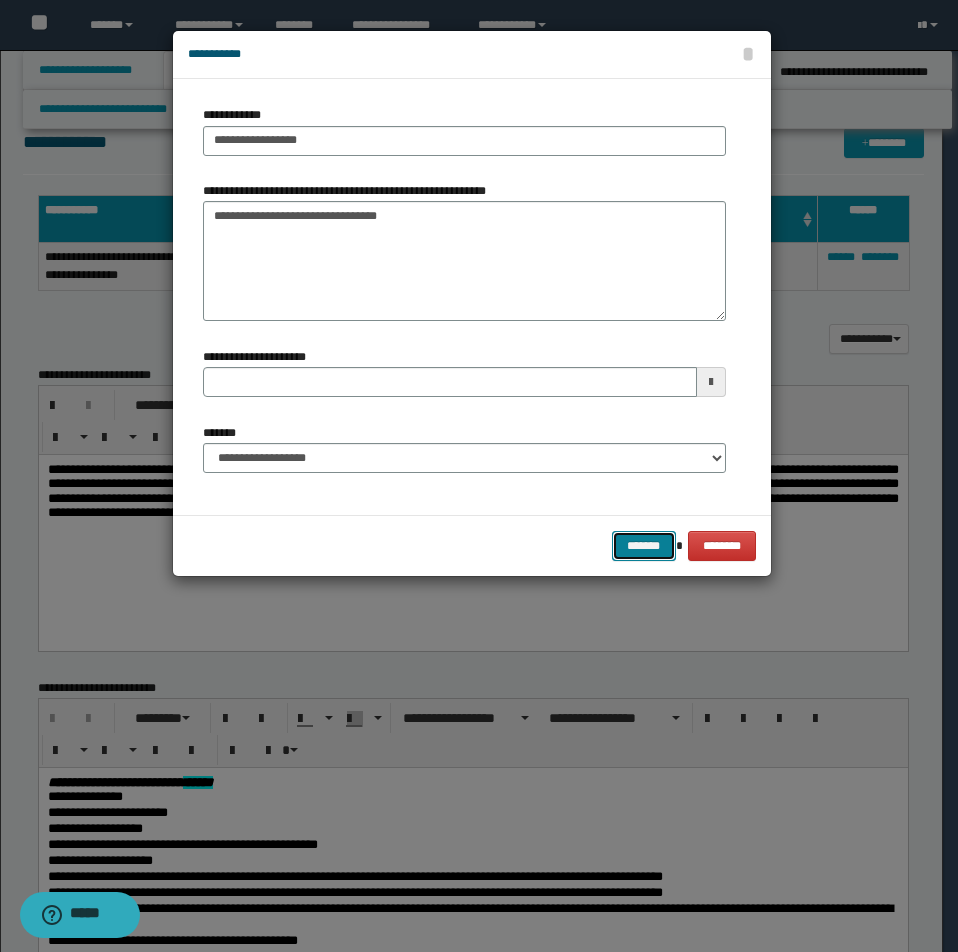 click on "*******" at bounding box center (644, 546) 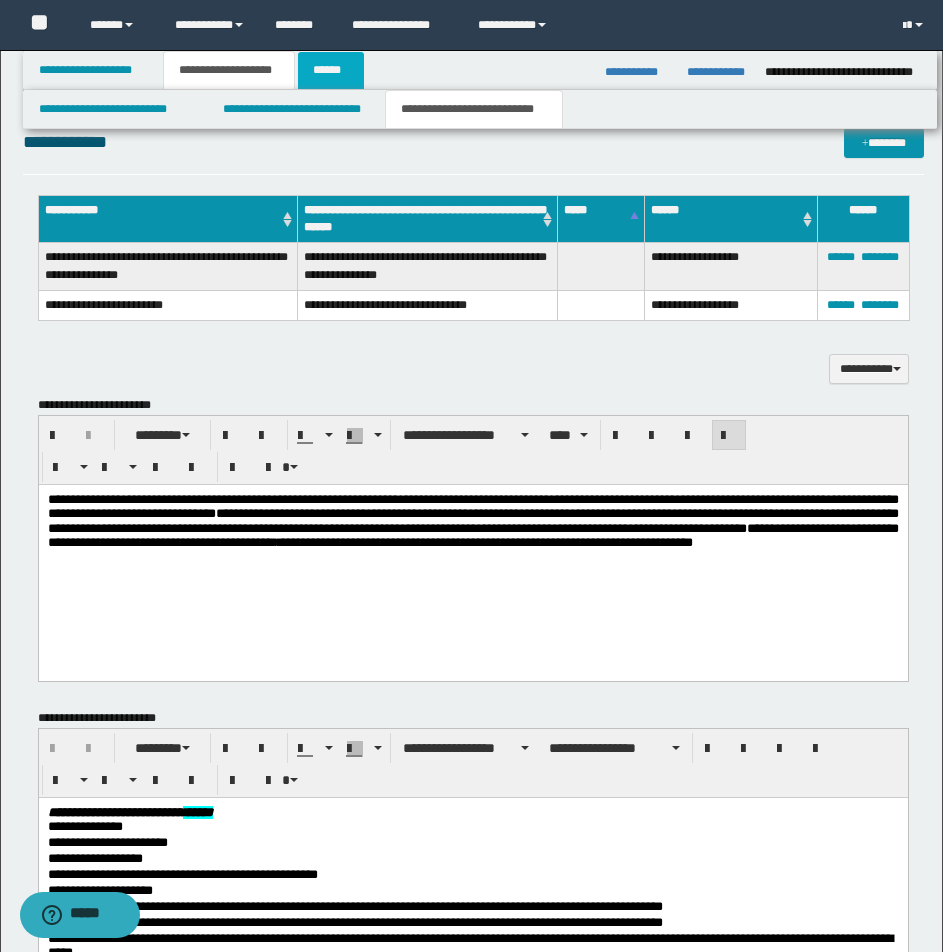click on "******" at bounding box center [331, 70] 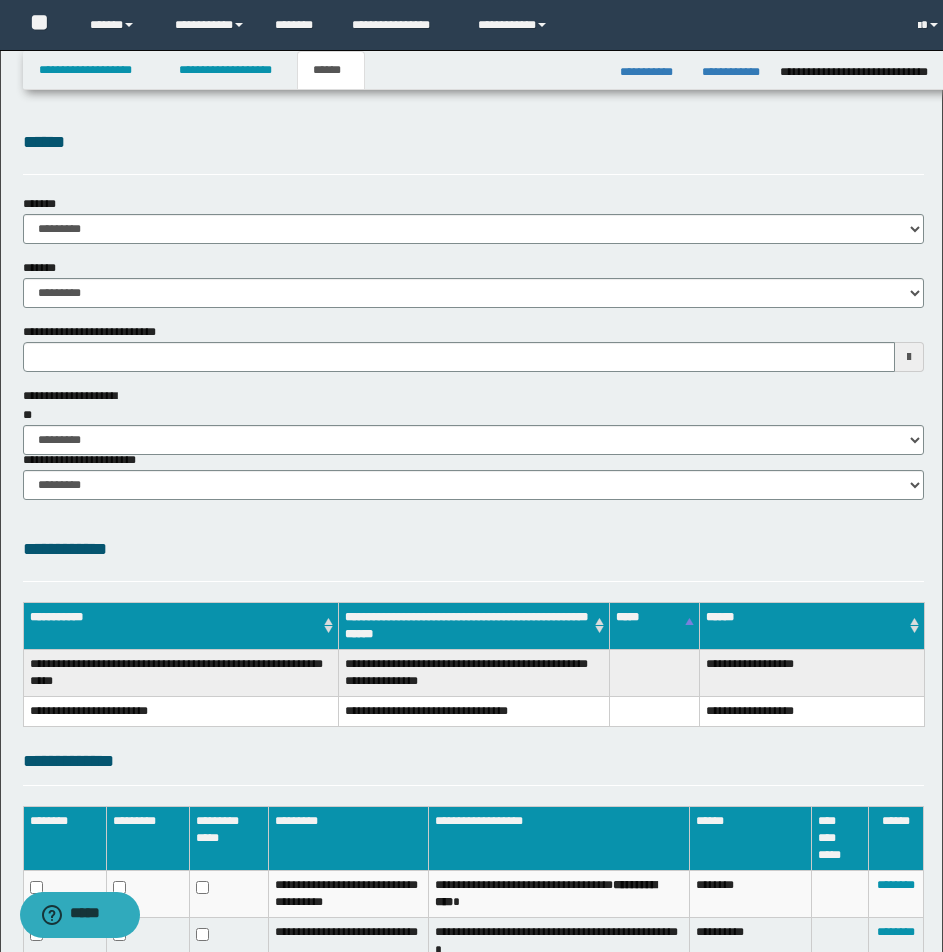 scroll, scrollTop: 0, scrollLeft: 0, axis: both 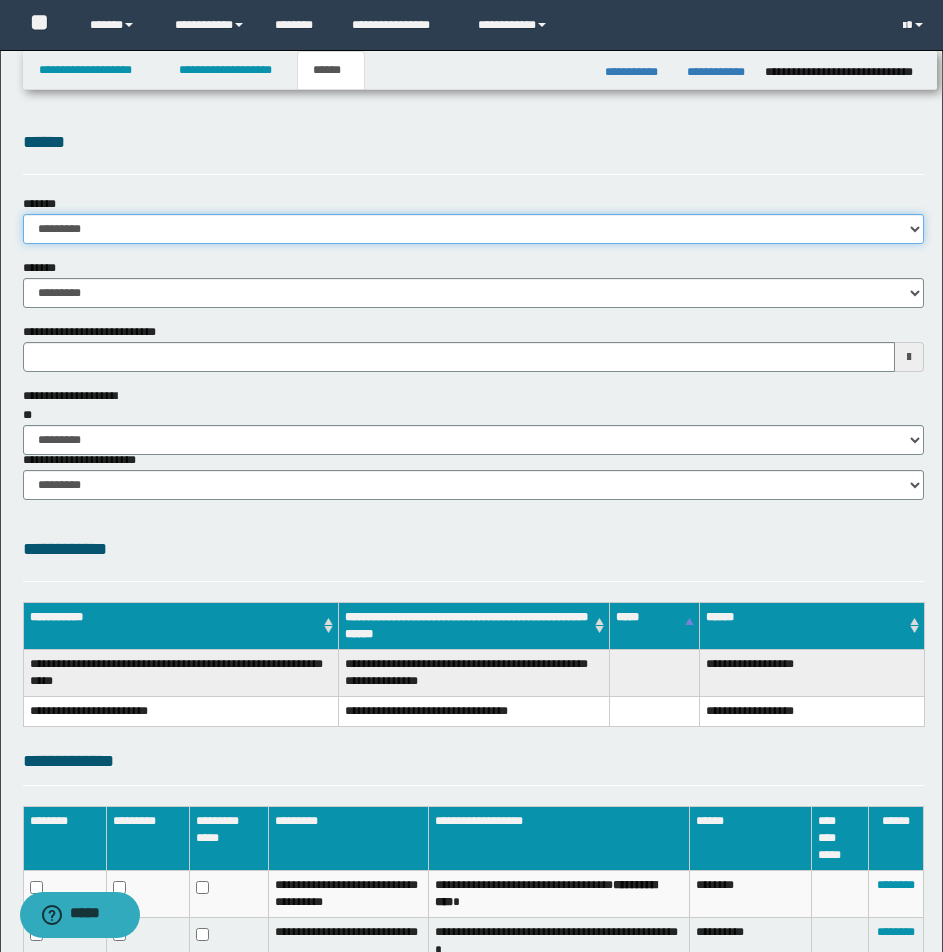 click on "**********" at bounding box center (473, 229) 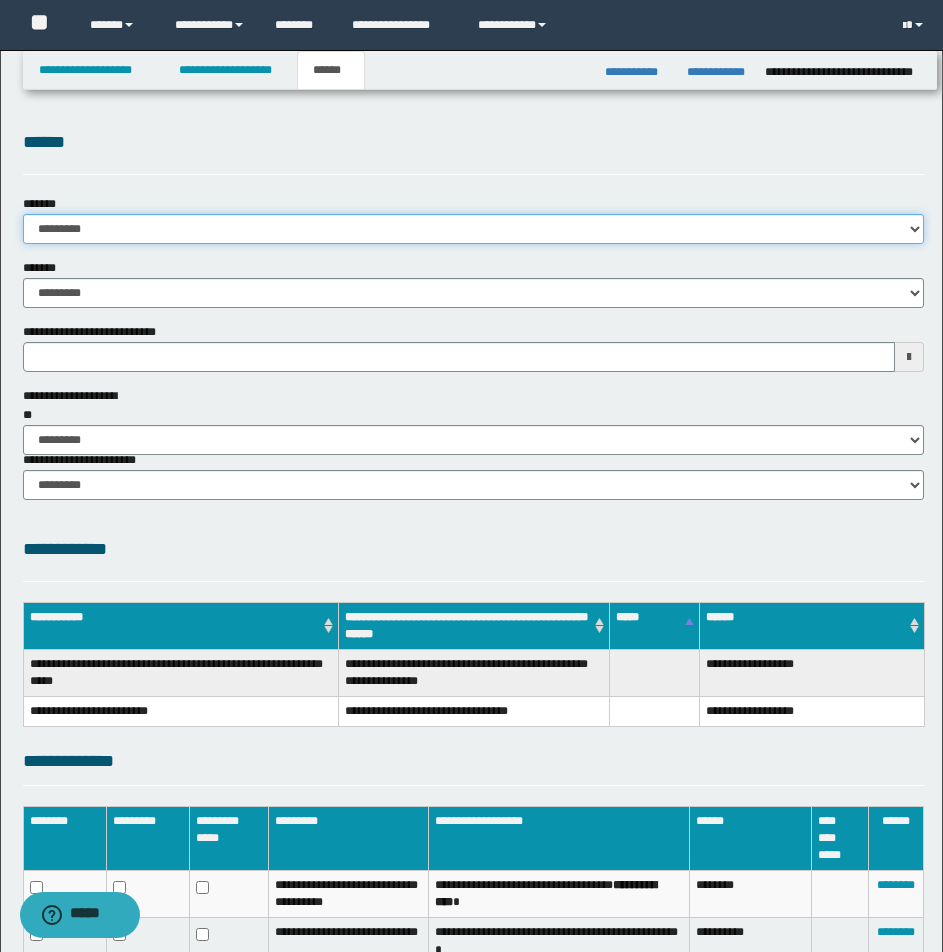 type 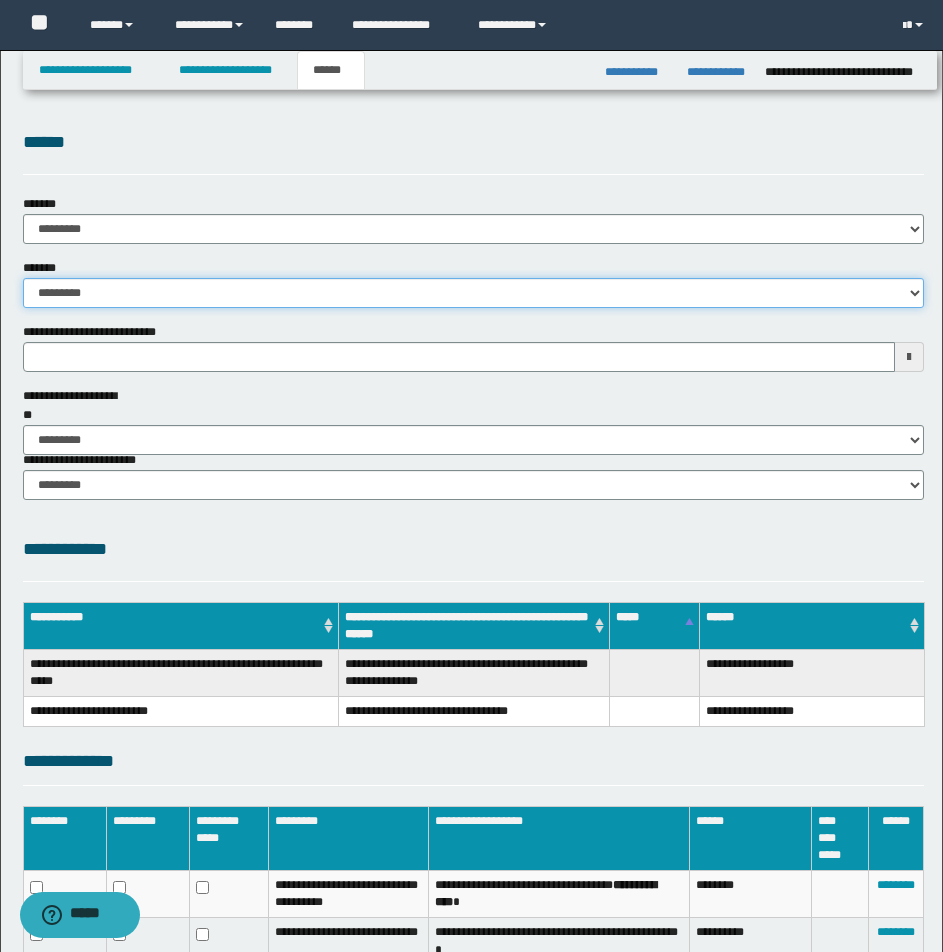 click on "**********" at bounding box center (473, 293) 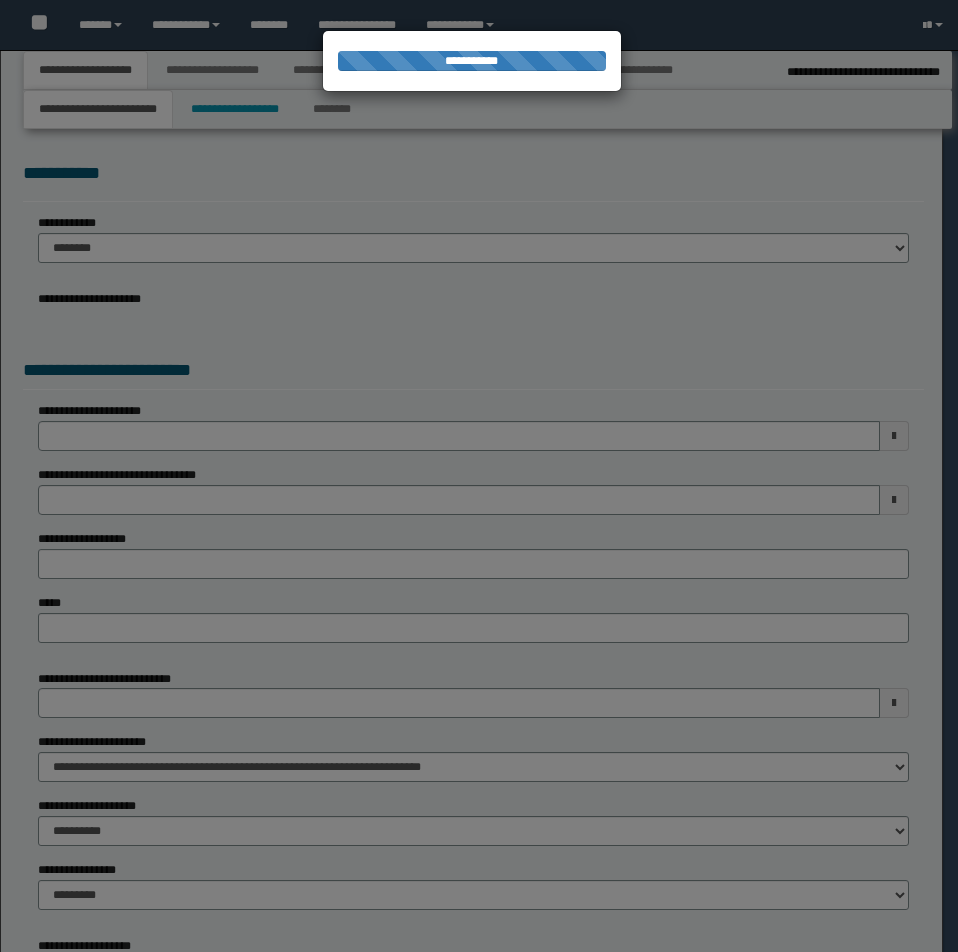 select on "*" 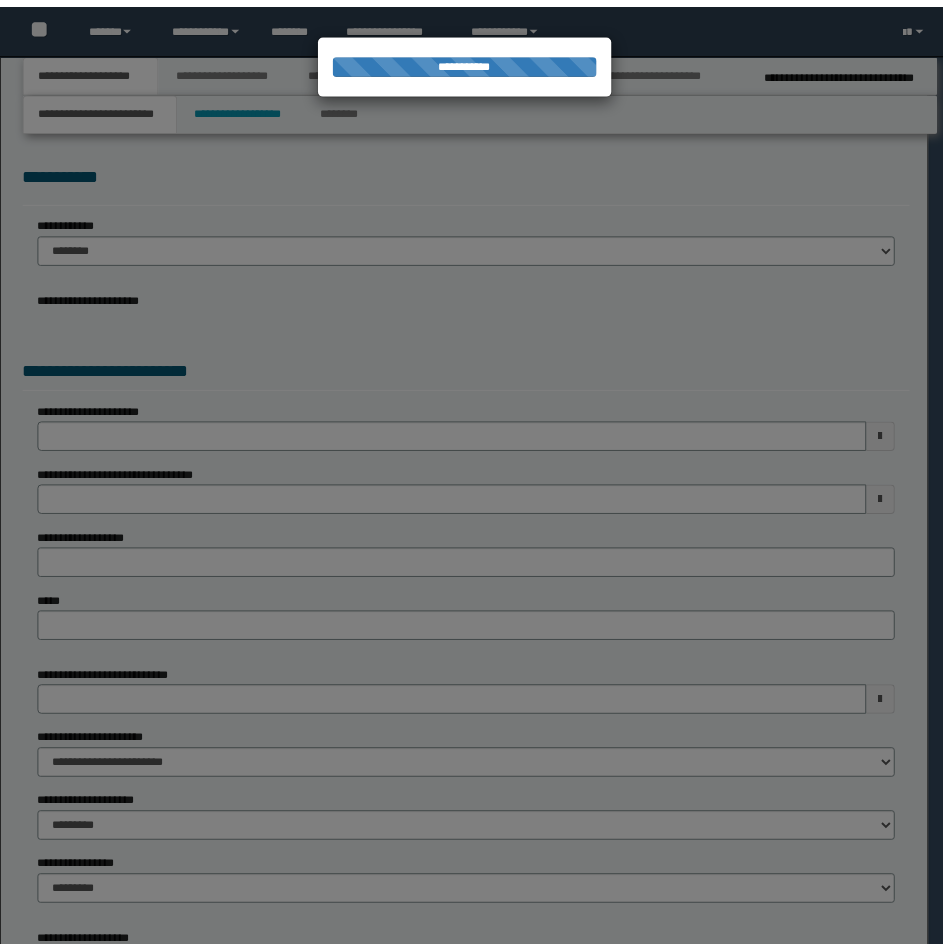 scroll, scrollTop: 0, scrollLeft: 0, axis: both 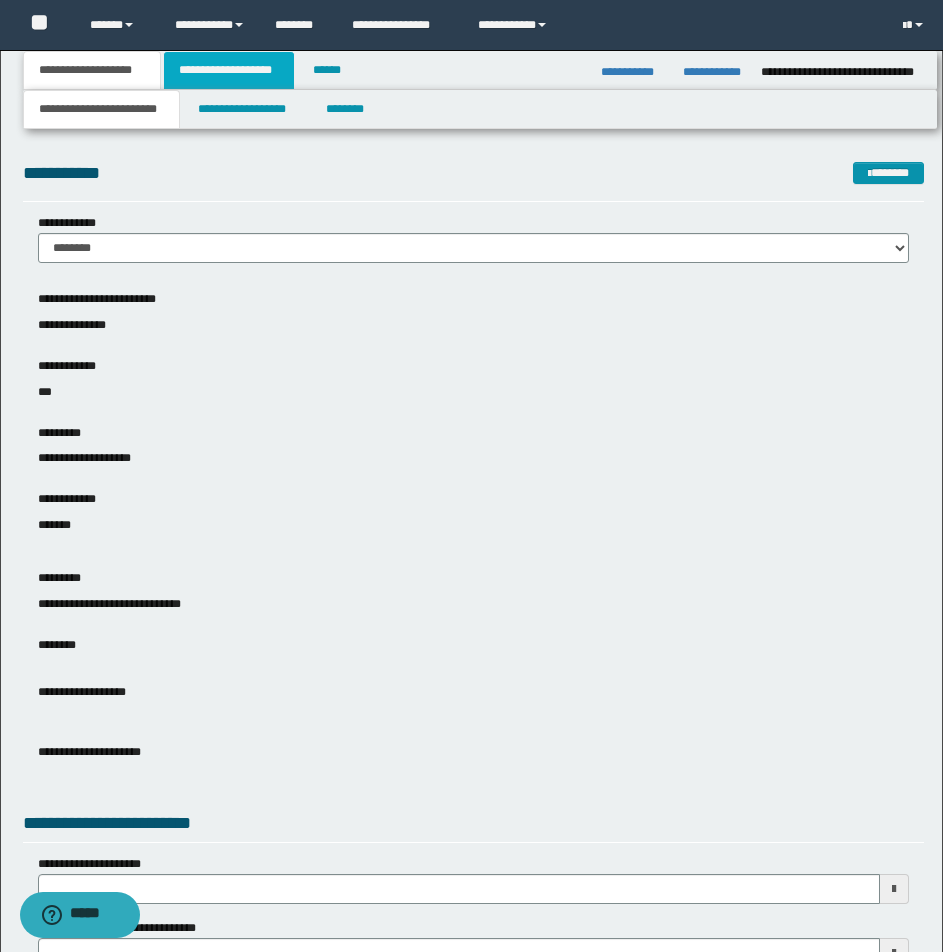 click on "**********" at bounding box center (229, 70) 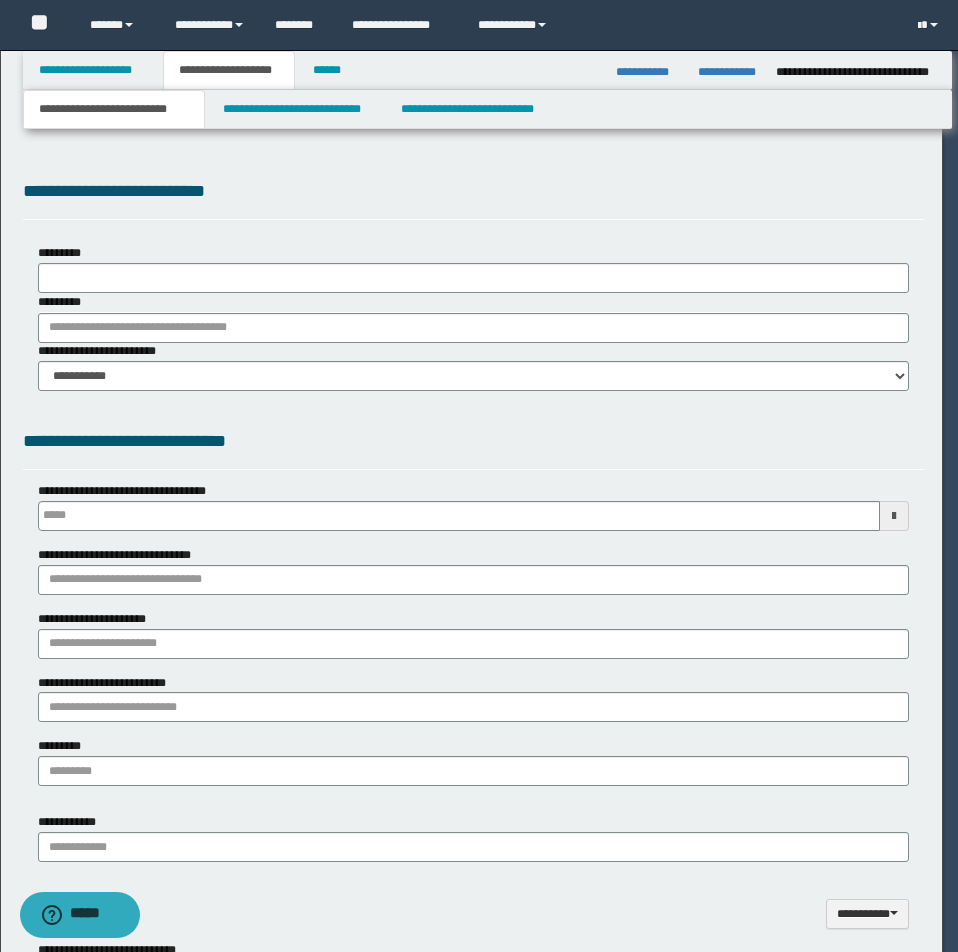 type 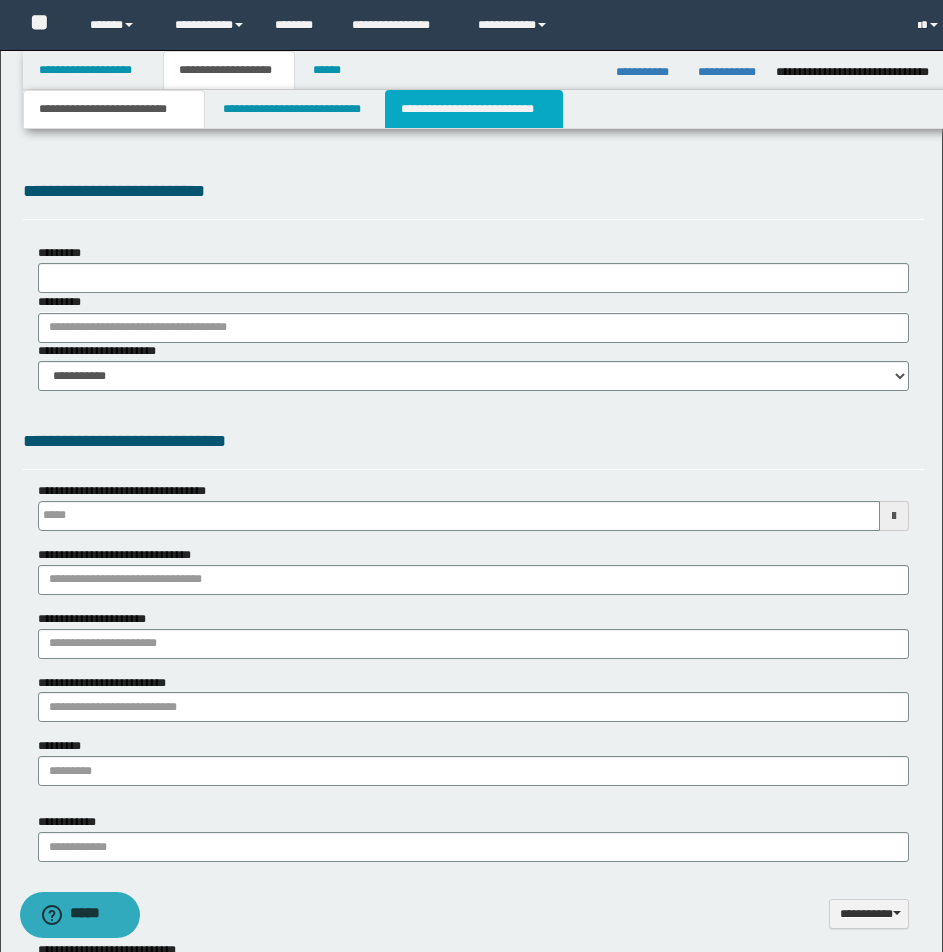 click on "**********" at bounding box center (474, 109) 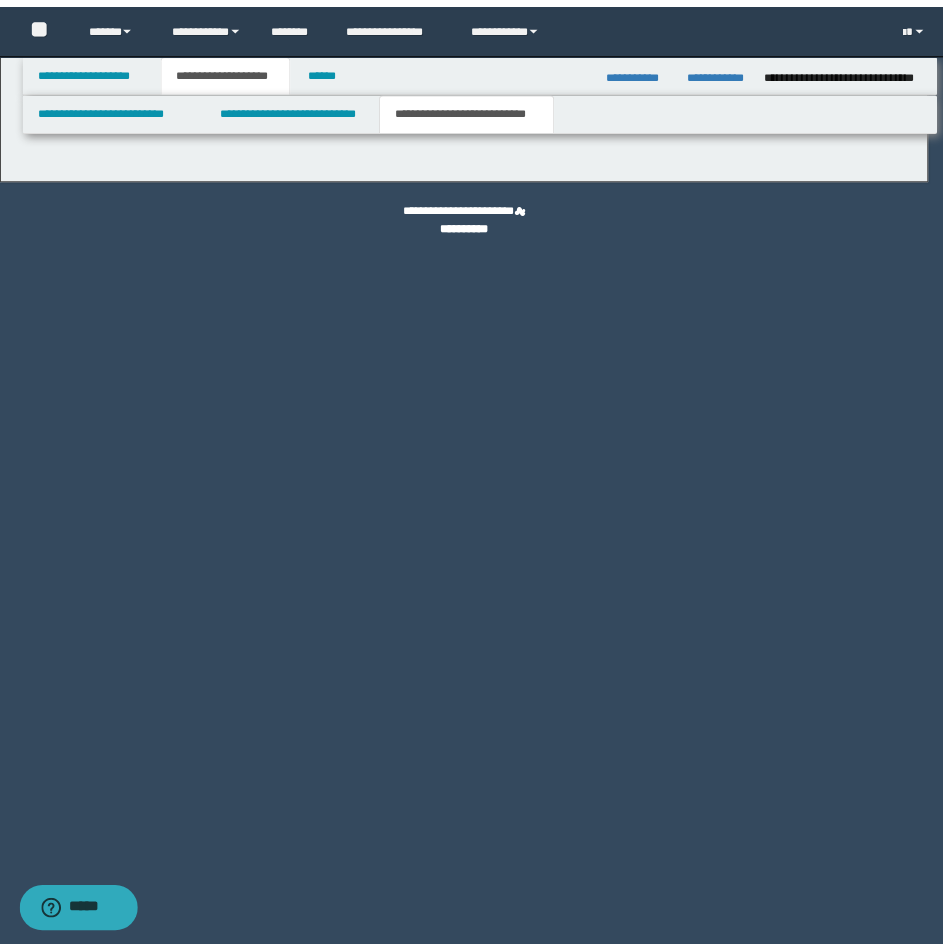scroll, scrollTop: 0, scrollLeft: 0, axis: both 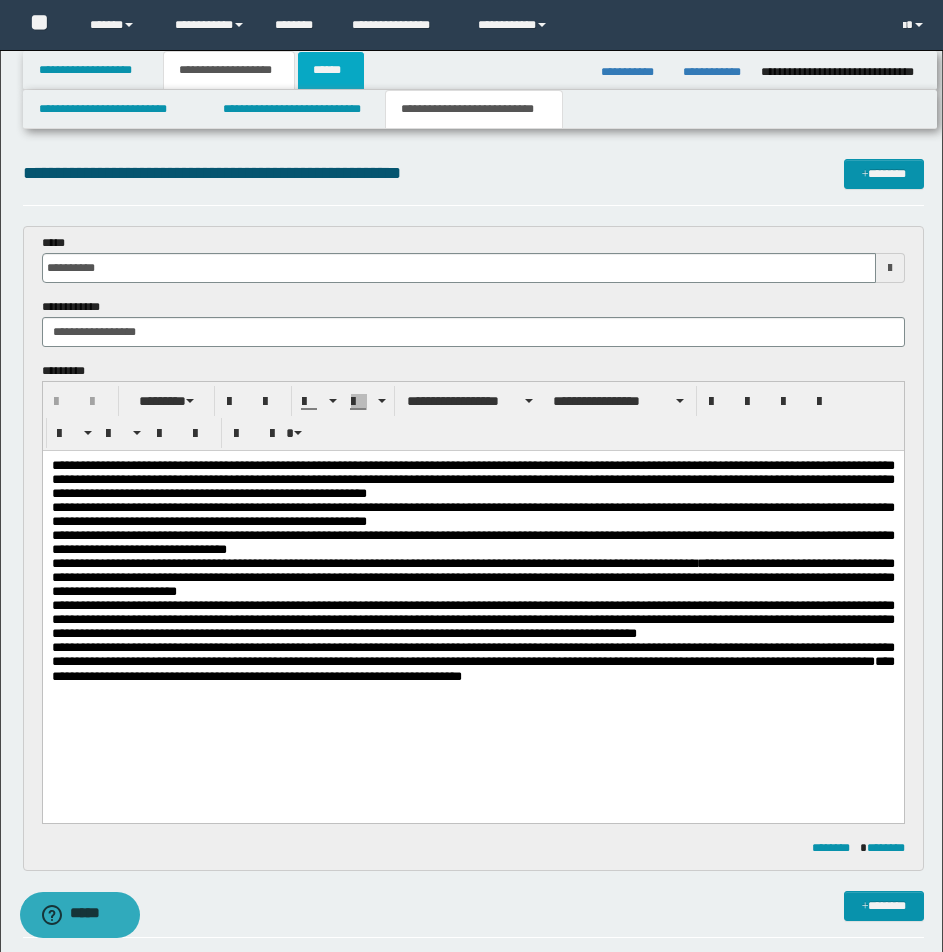 click on "******" at bounding box center [331, 70] 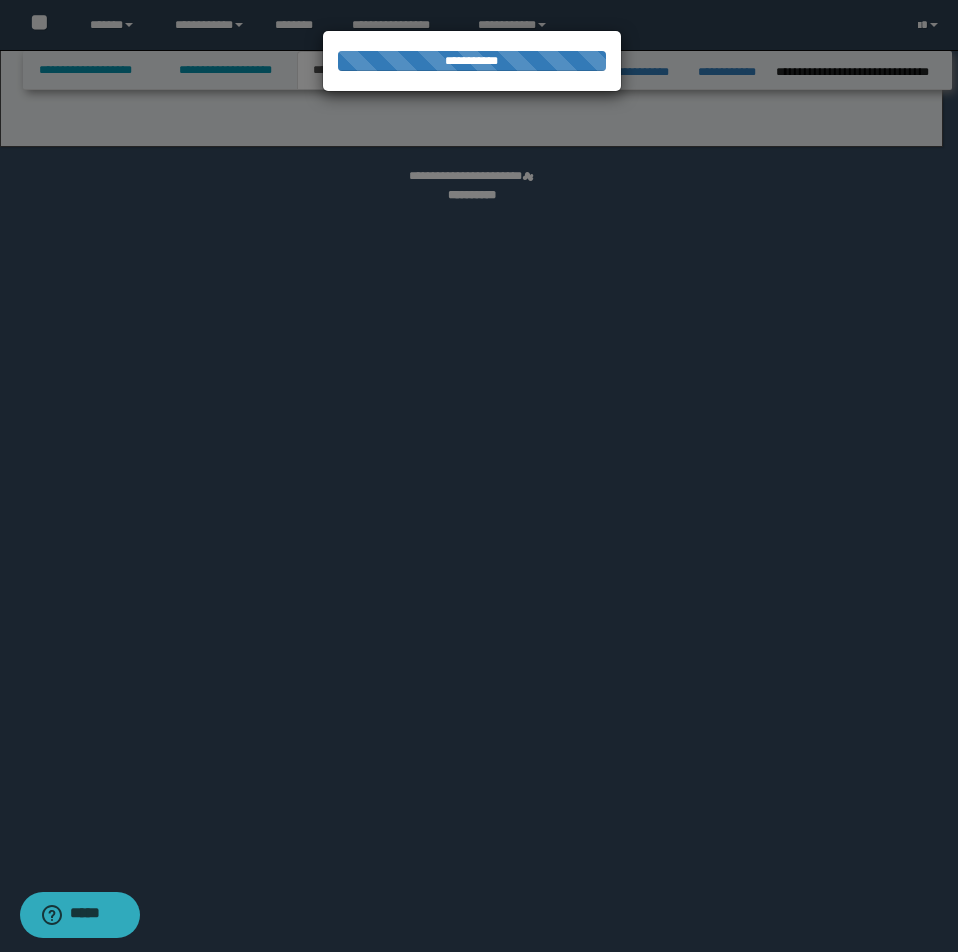 select on "*" 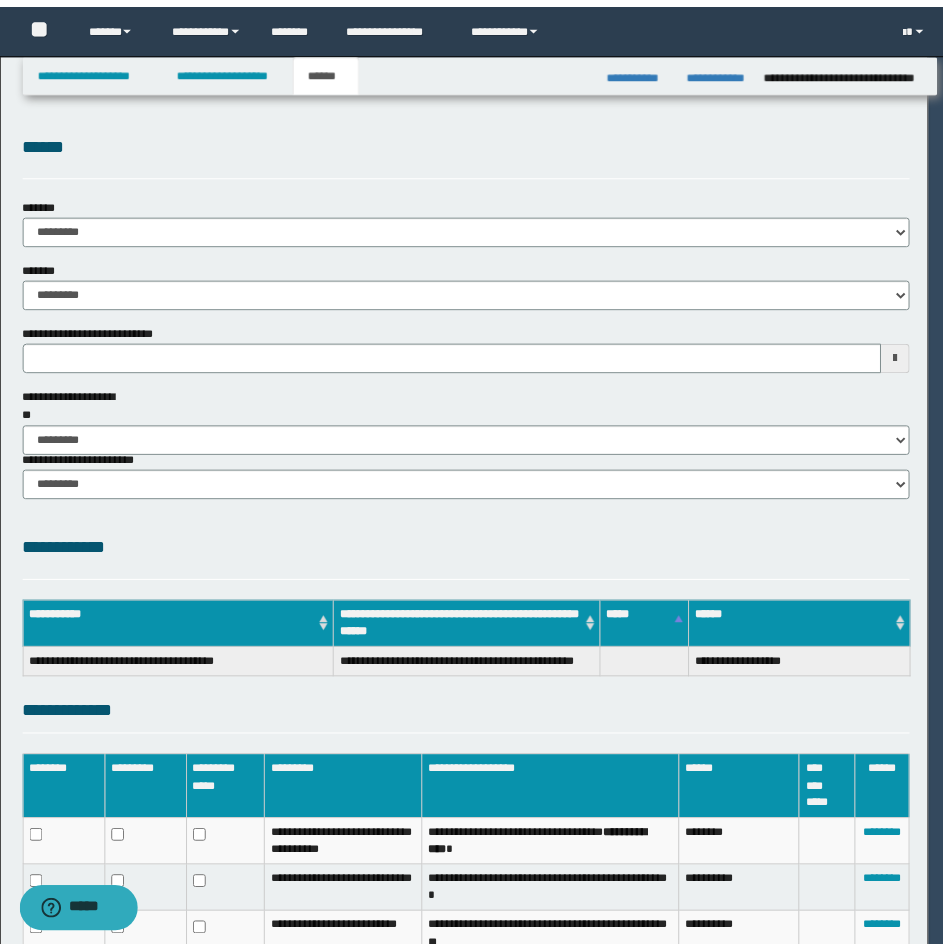 scroll, scrollTop: 0, scrollLeft: 0, axis: both 